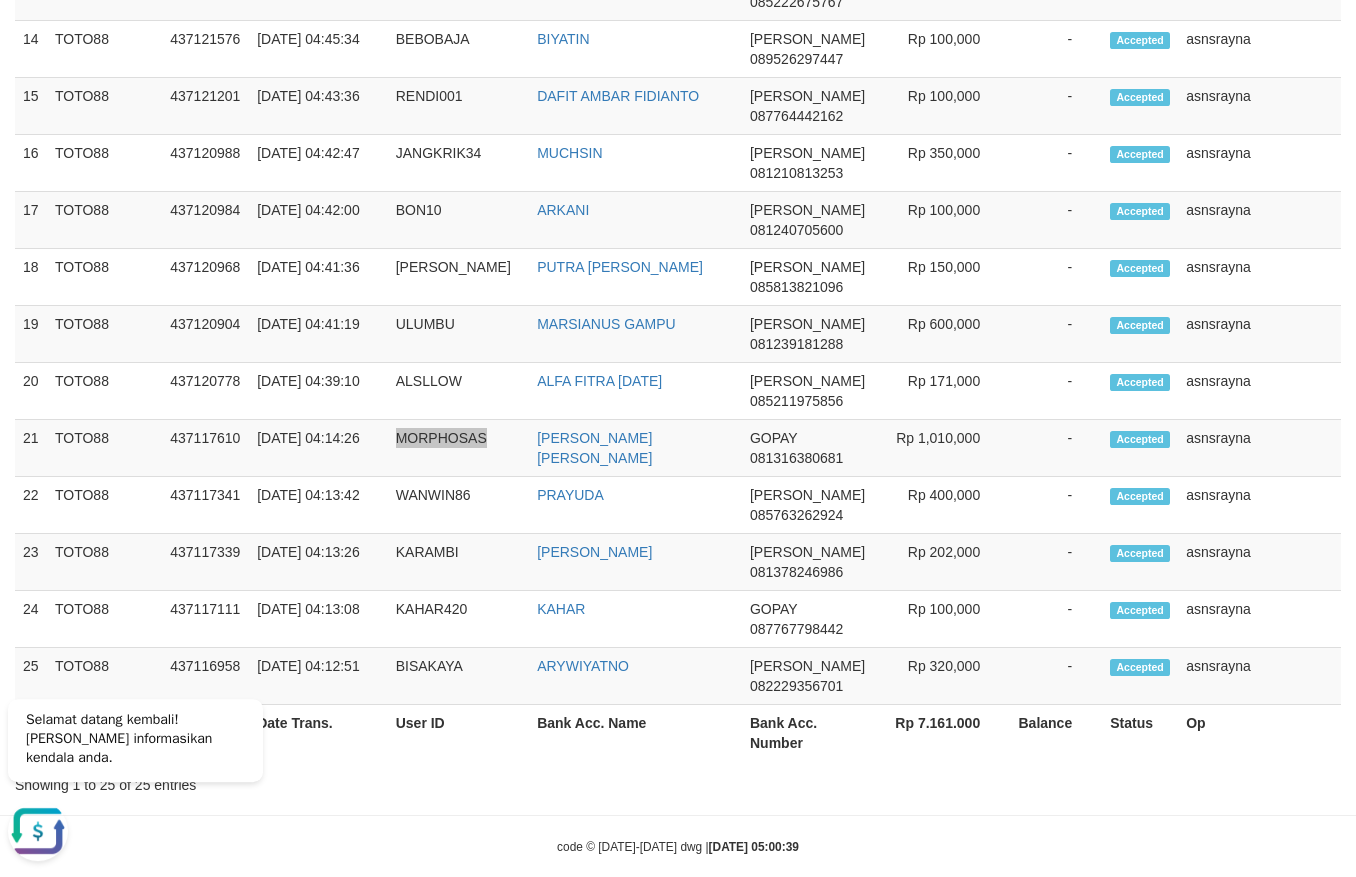scroll, scrollTop: 0, scrollLeft: 0, axis: both 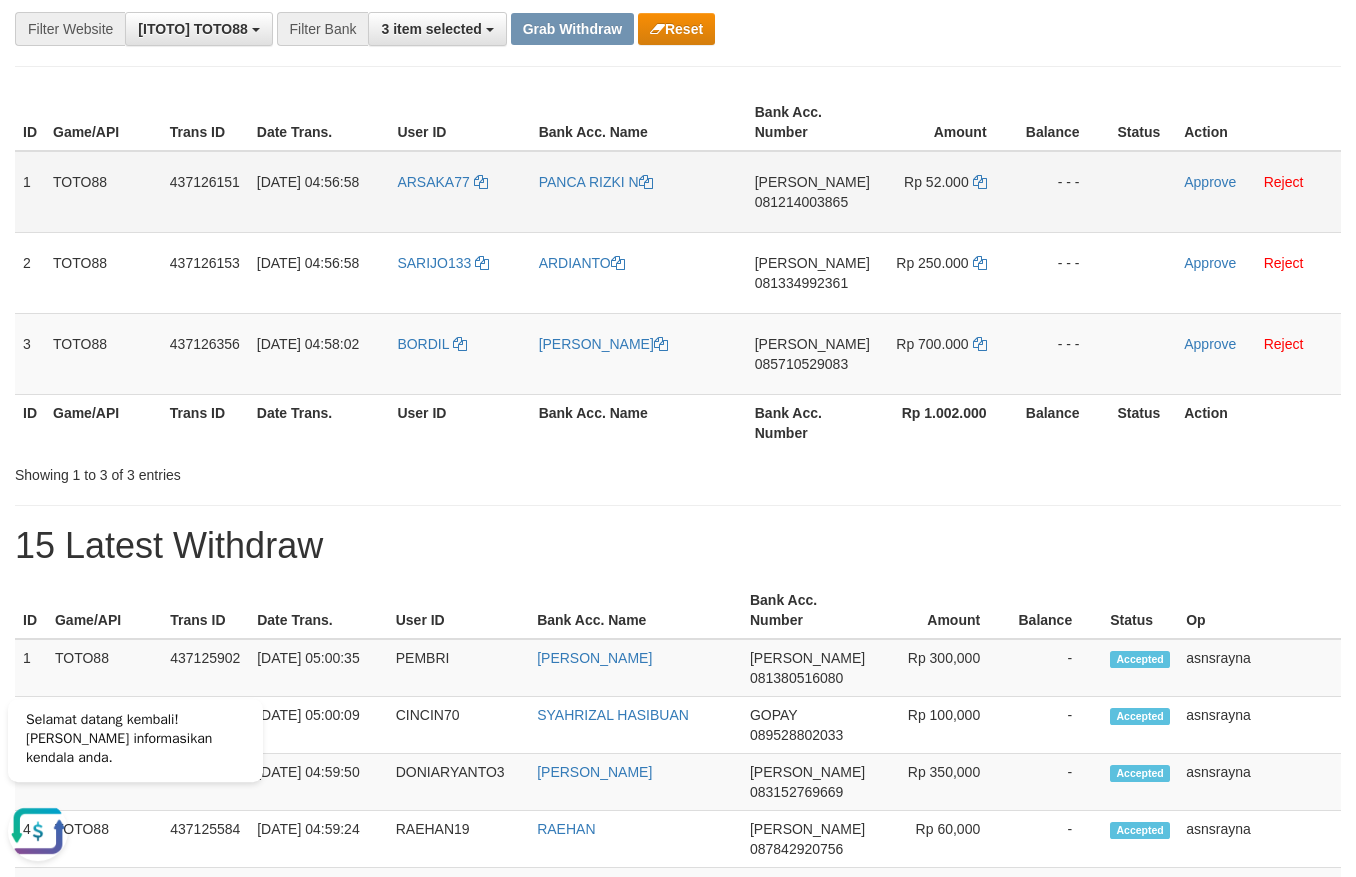 click on "[PERSON_NAME]
081214003865" at bounding box center (812, 192) 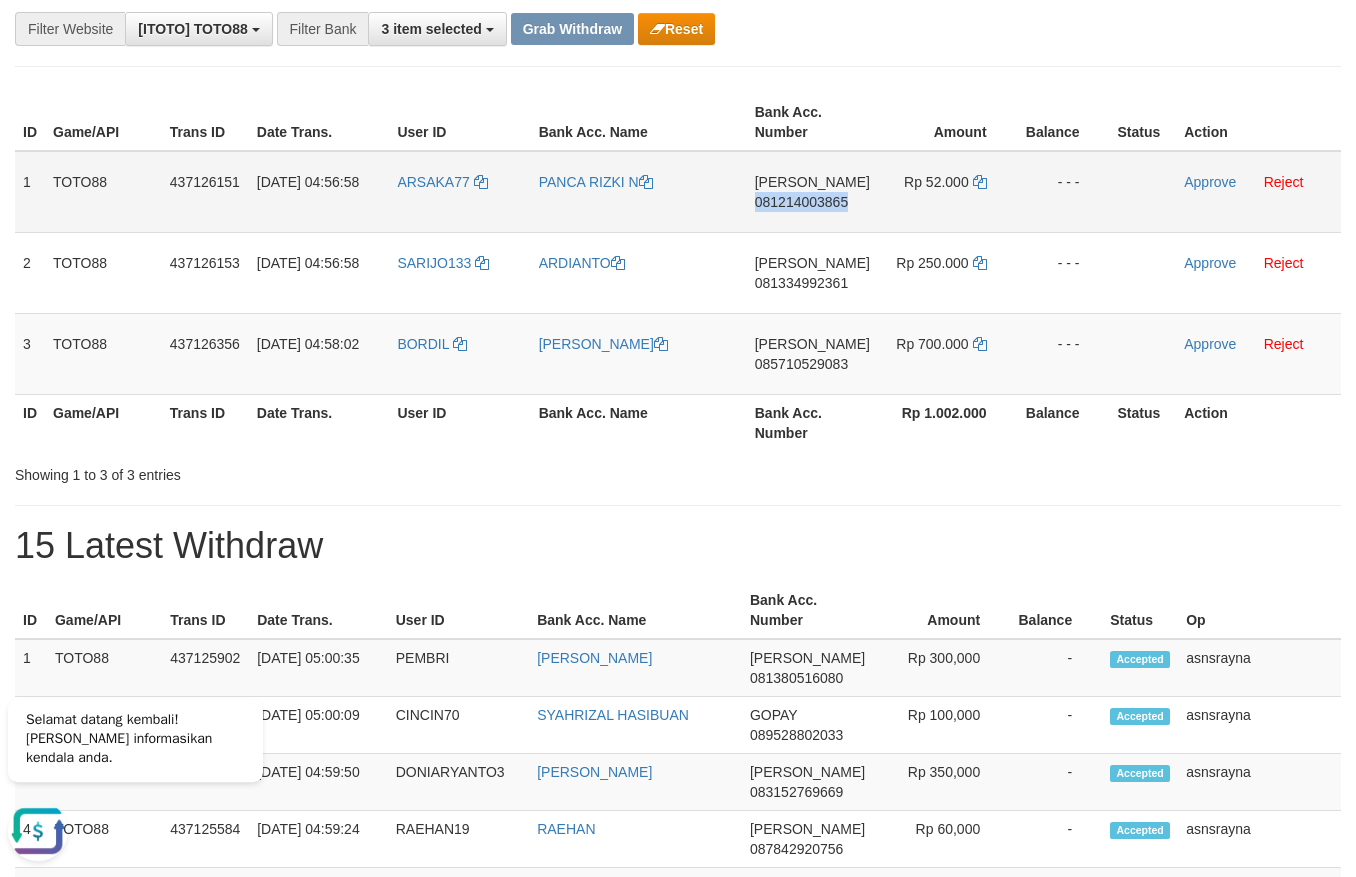 click on "[PERSON_NAME]
081214003865" at bounding box center (812, 192) 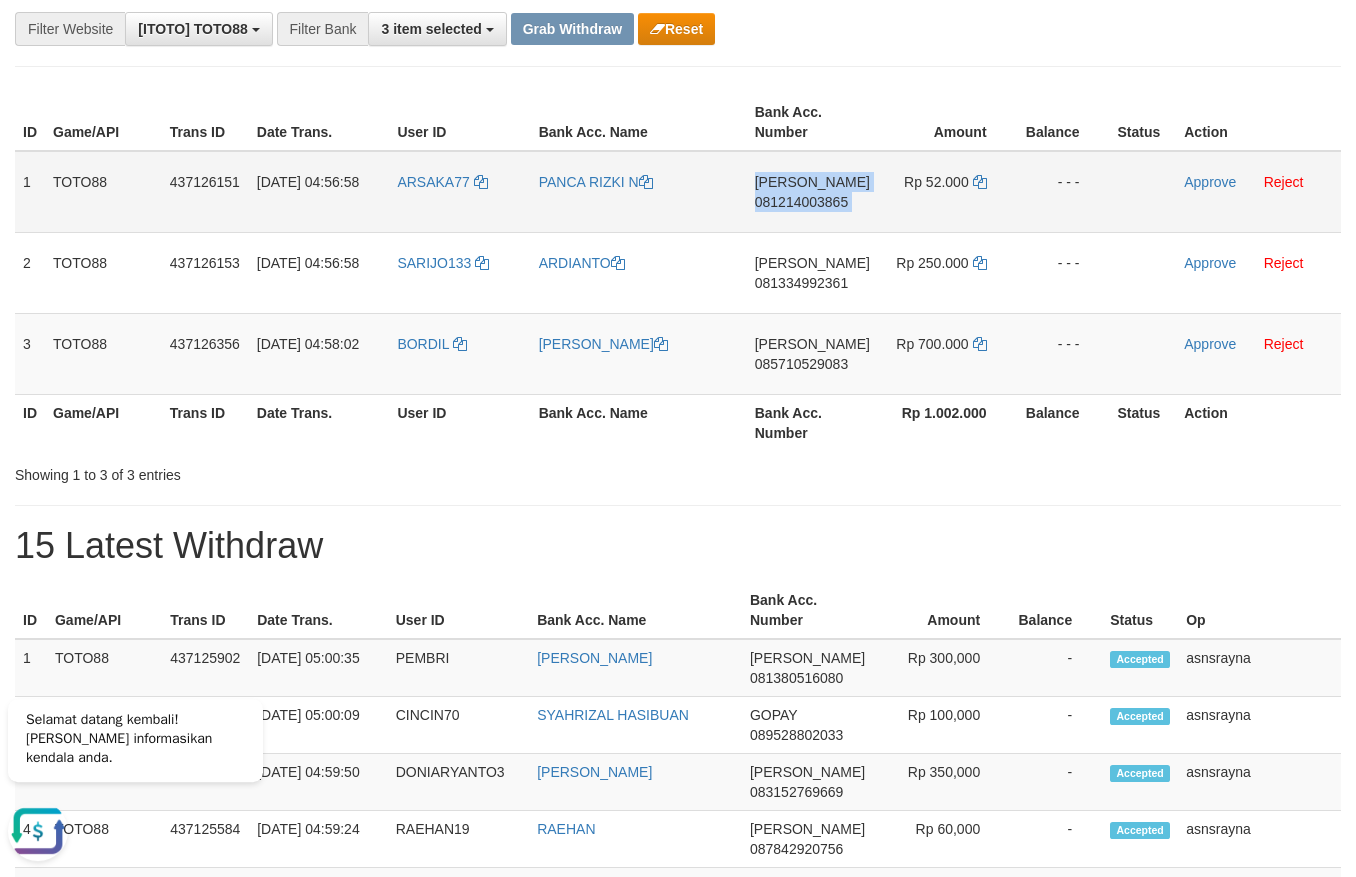 click on "[PERSON_NAME]
081214003865" at bounding box center [812, 192] 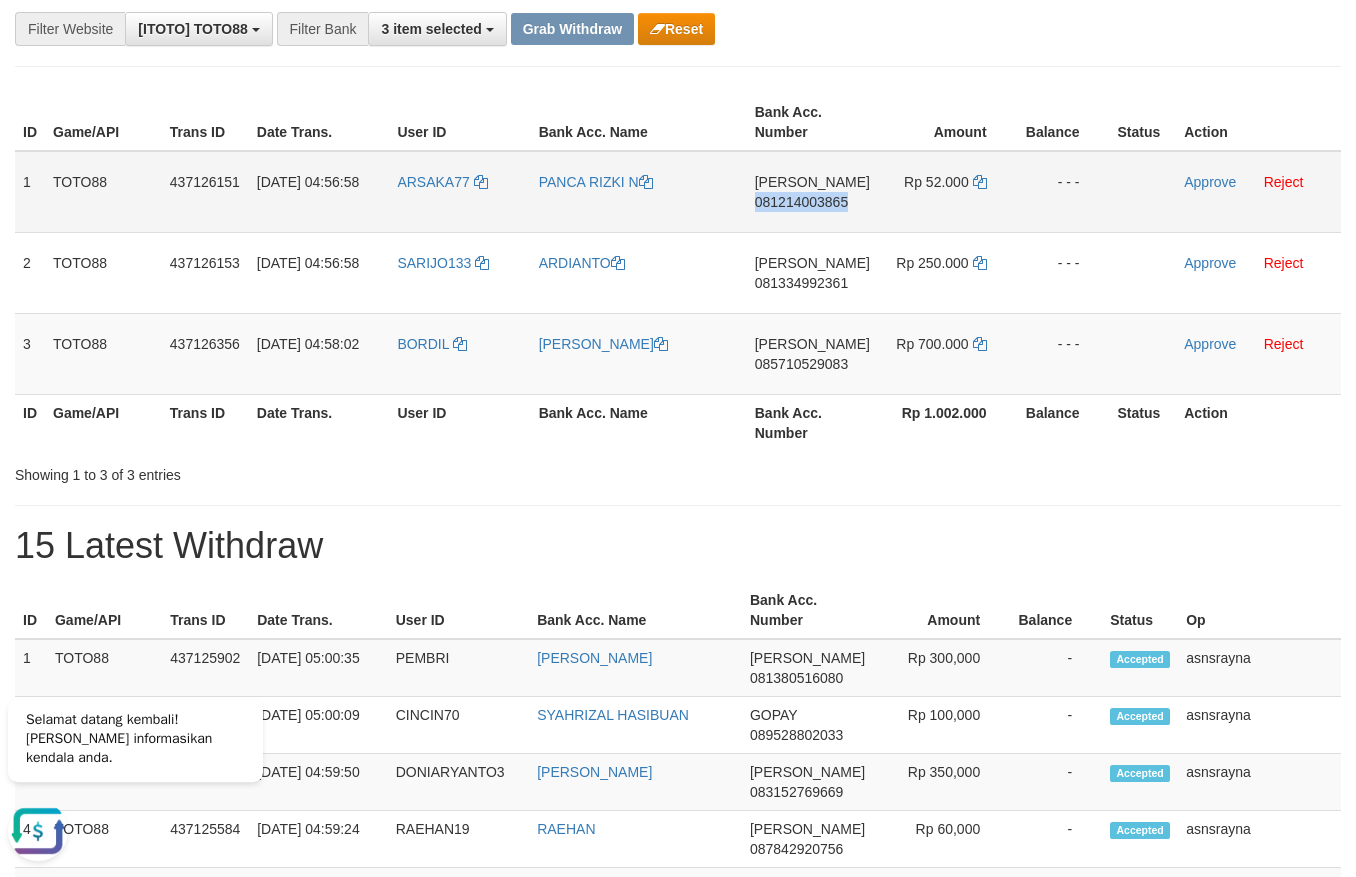 click on "[PERSON_NAME]
081214003865" at bounding box center [812, 192] 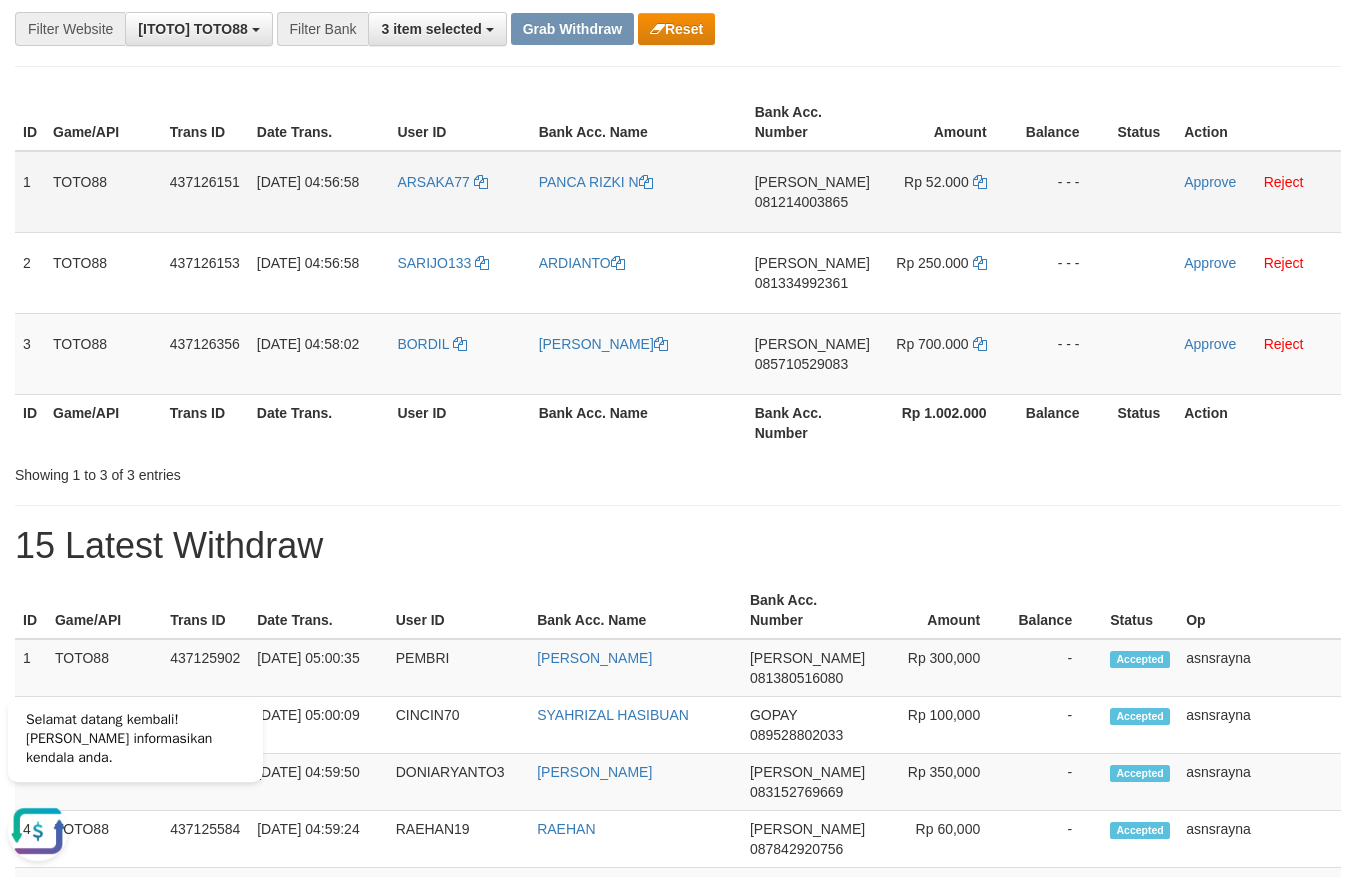 click on "[PERSON_NAME]
081214003865" at bounding box center [812, 192] 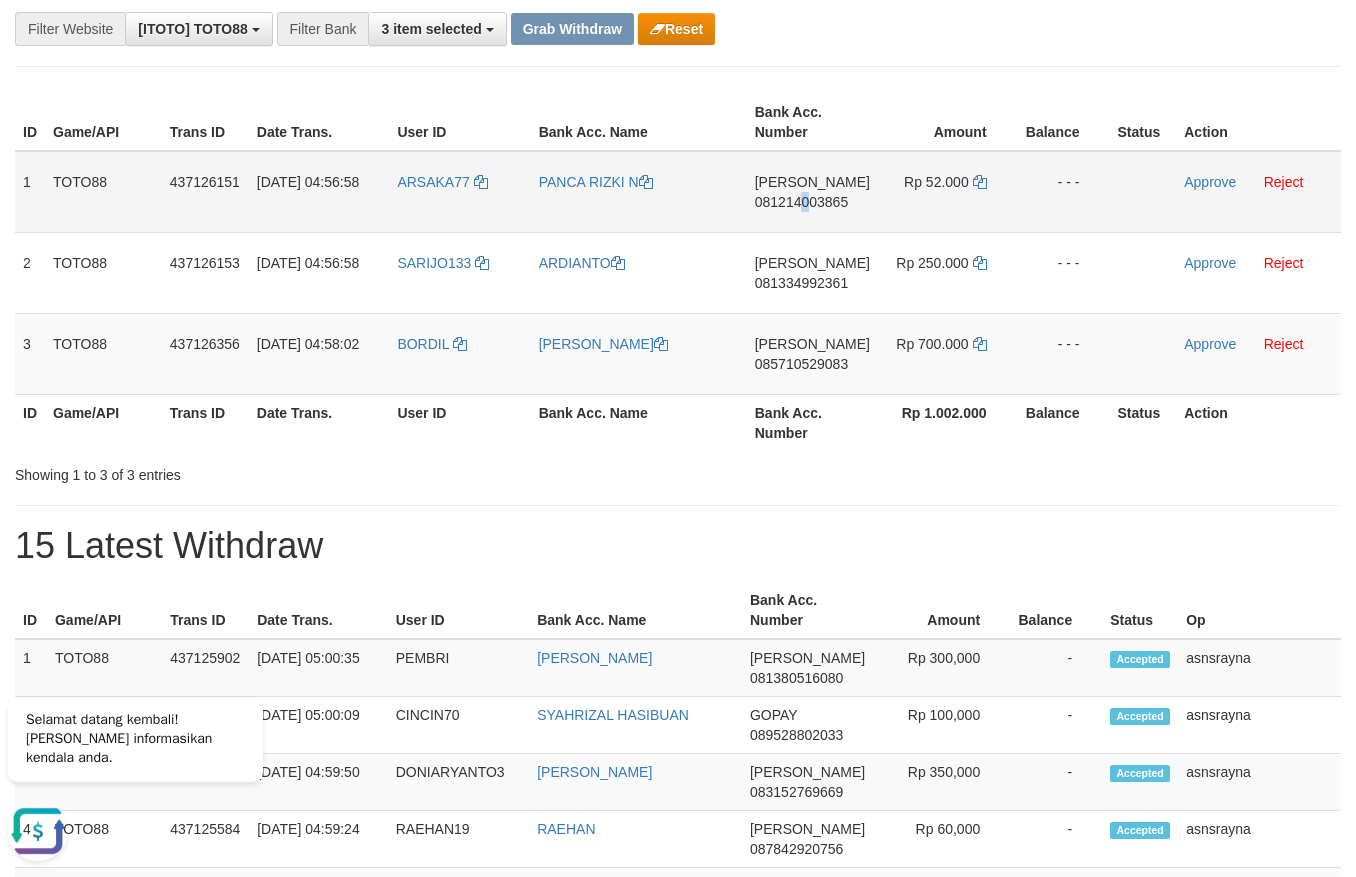 drag, startPoint x: 812, startPoint y: 207, endPoint x: 808, endPoint y: 221, distance: 14.56022 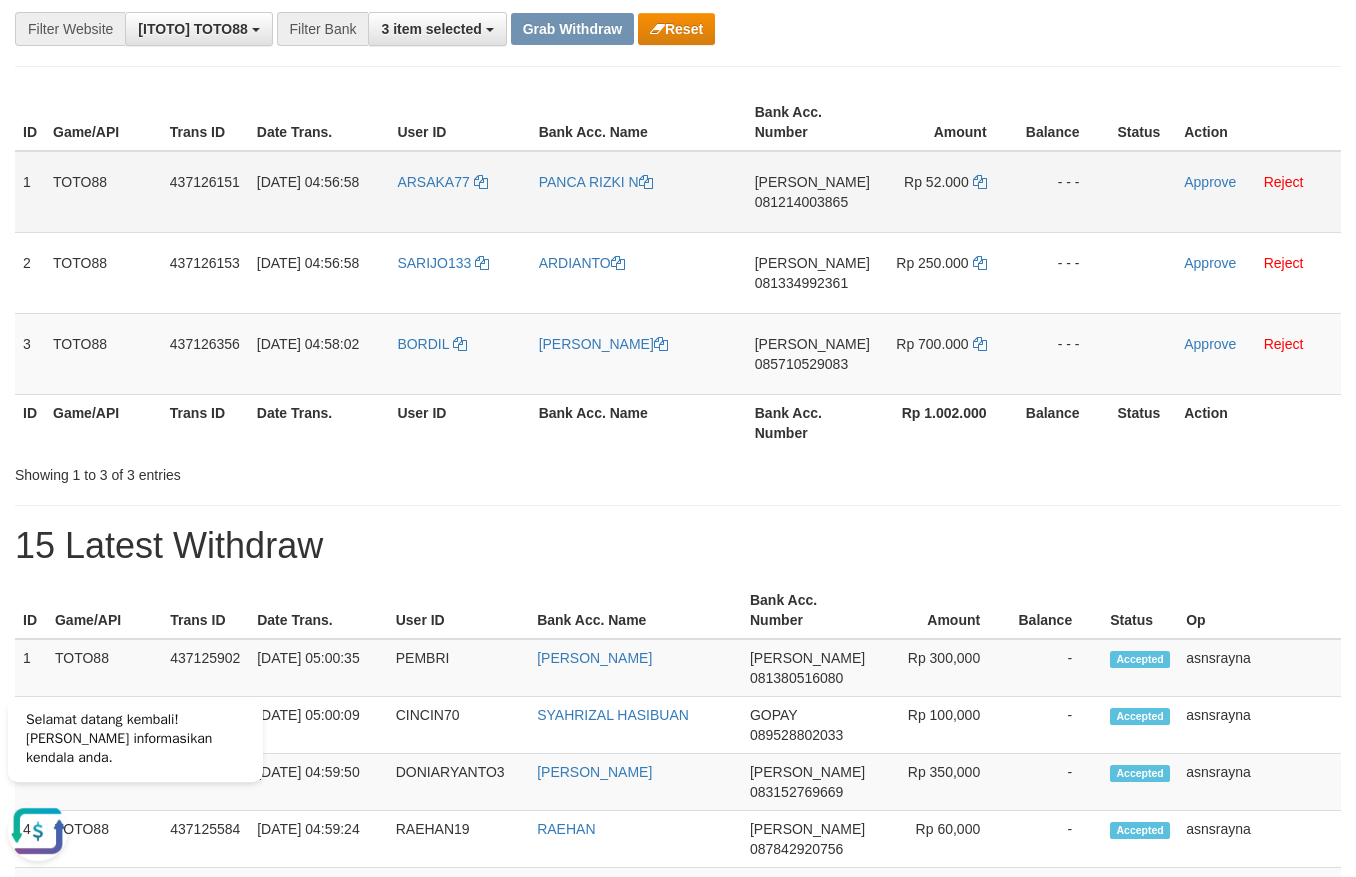 click on "[PERSON_NAME]
081214003865" at bounding box center (812, 192) 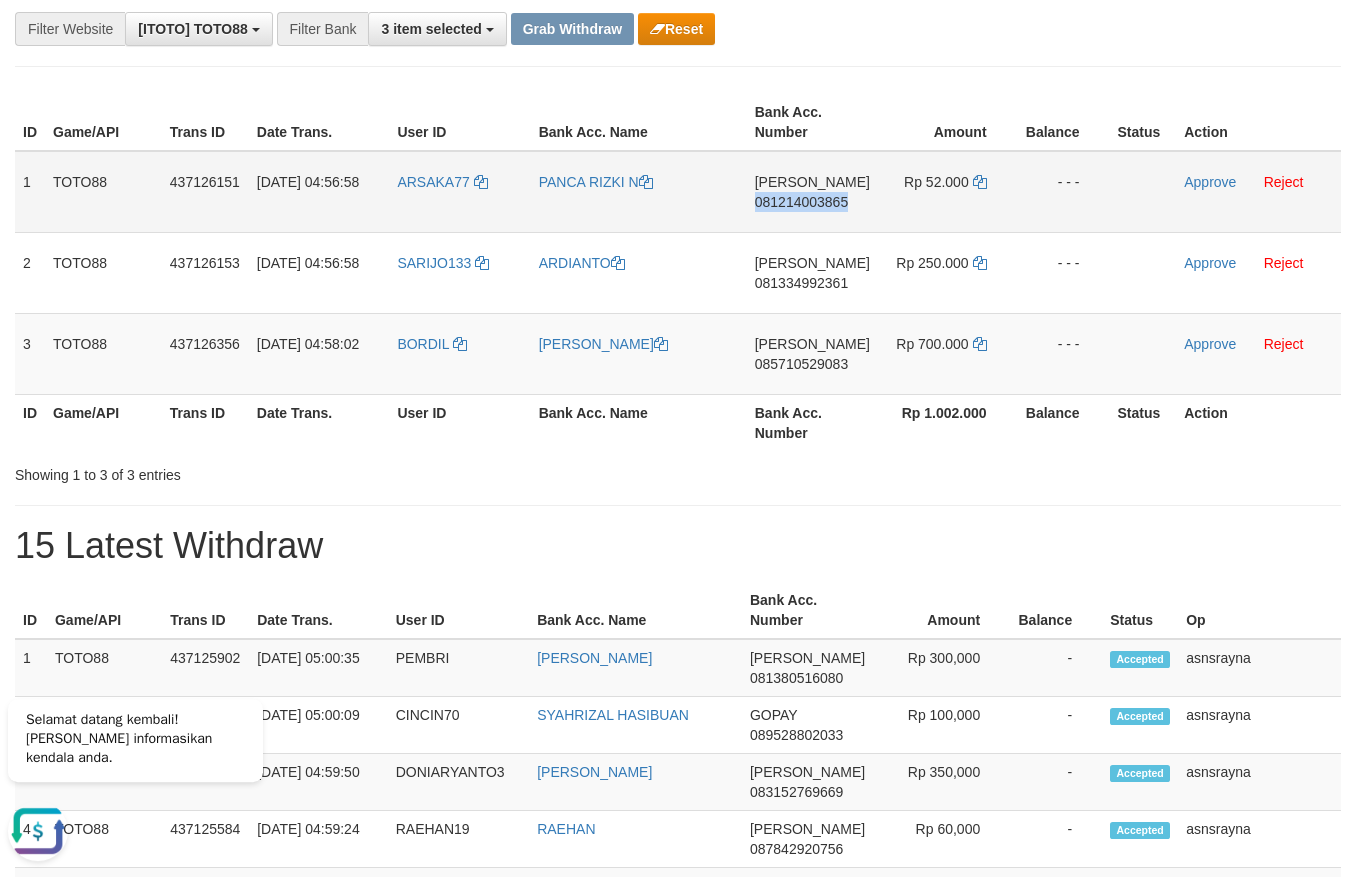 click on "081214003865" at bounding box center (801, 202) 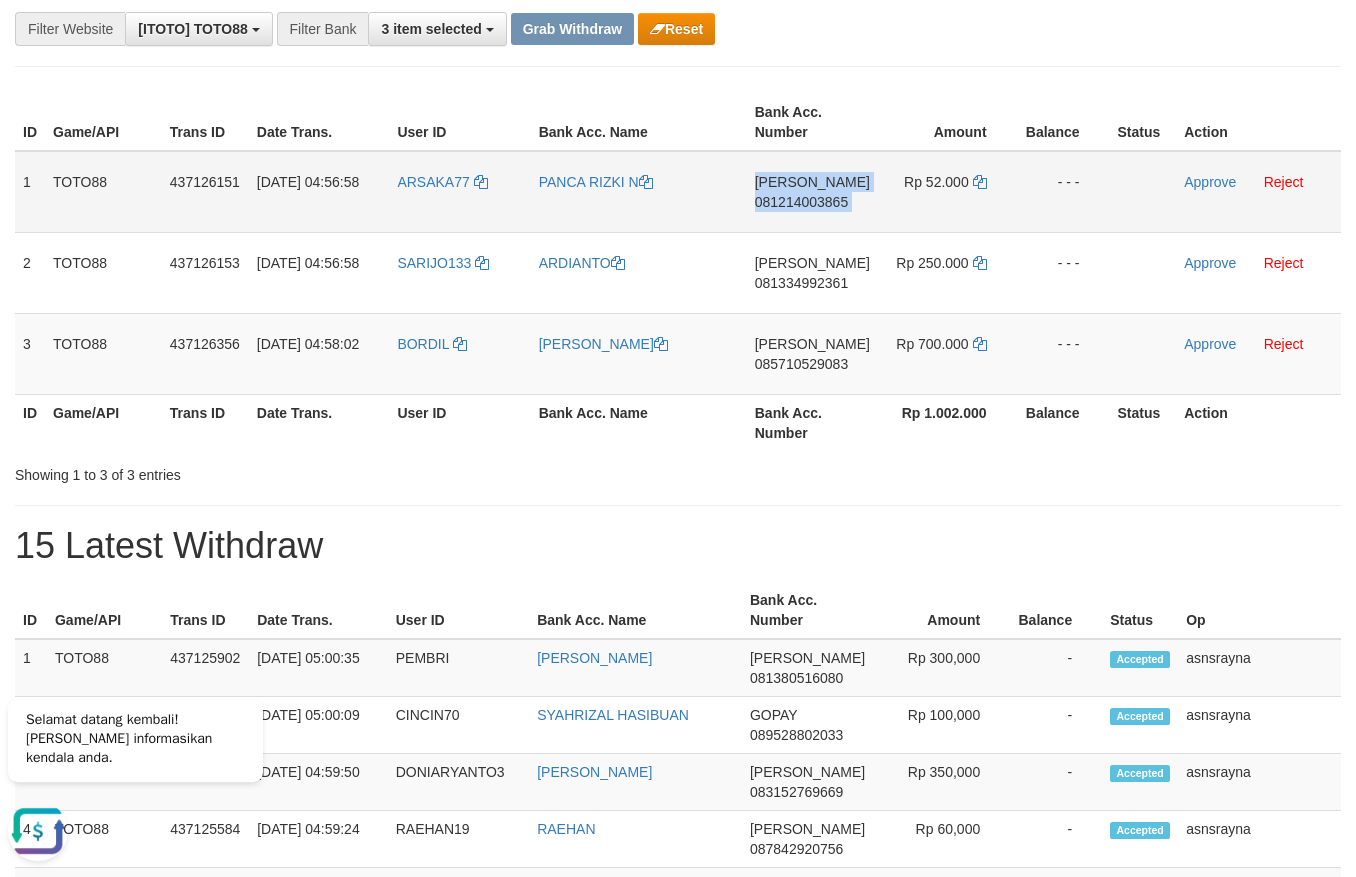 click on "081214003865" at bounding box center [801, 202] 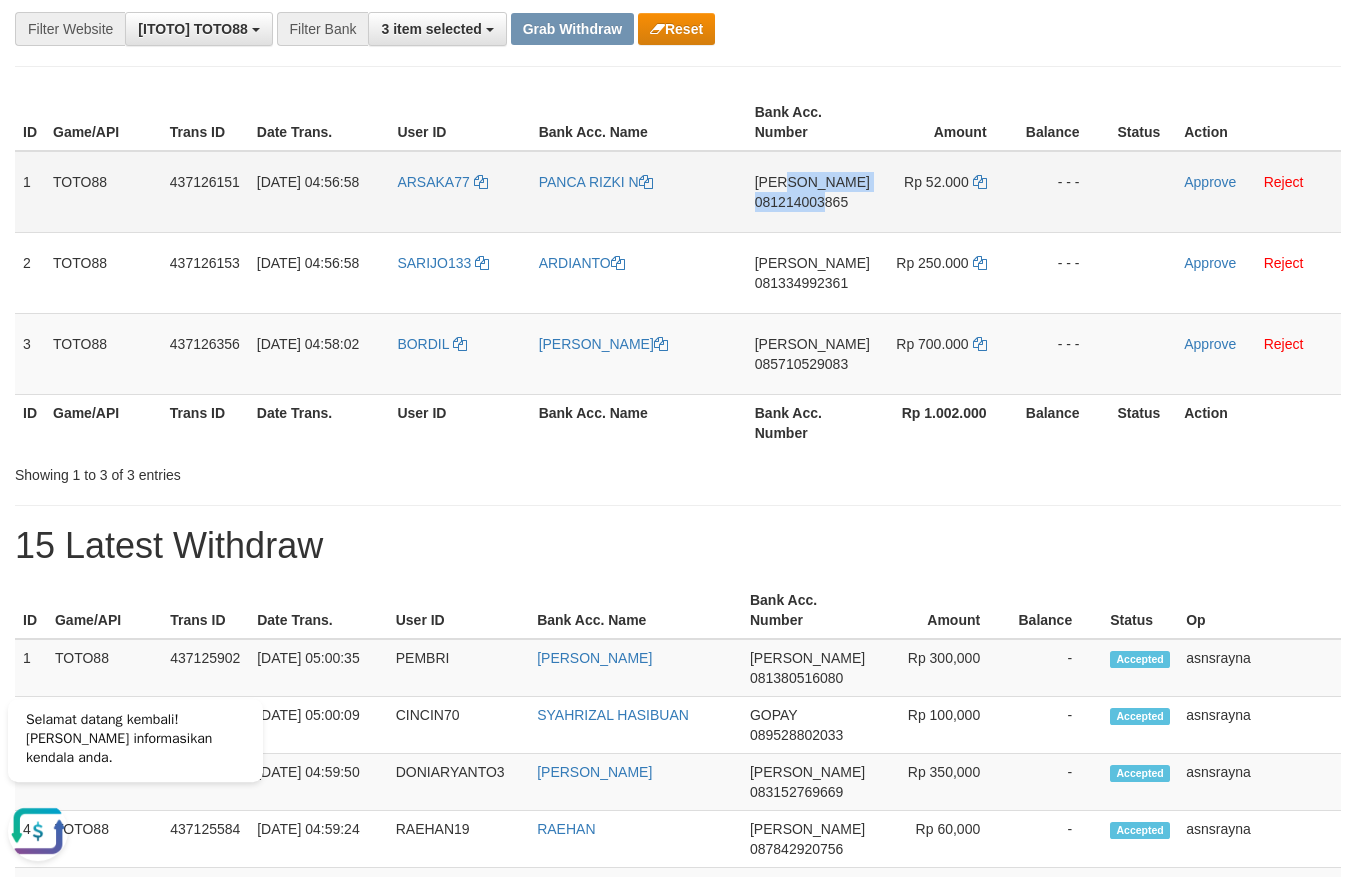 click on "[PERSON_NAME]
081214003865" at bounding box center [812, 192] 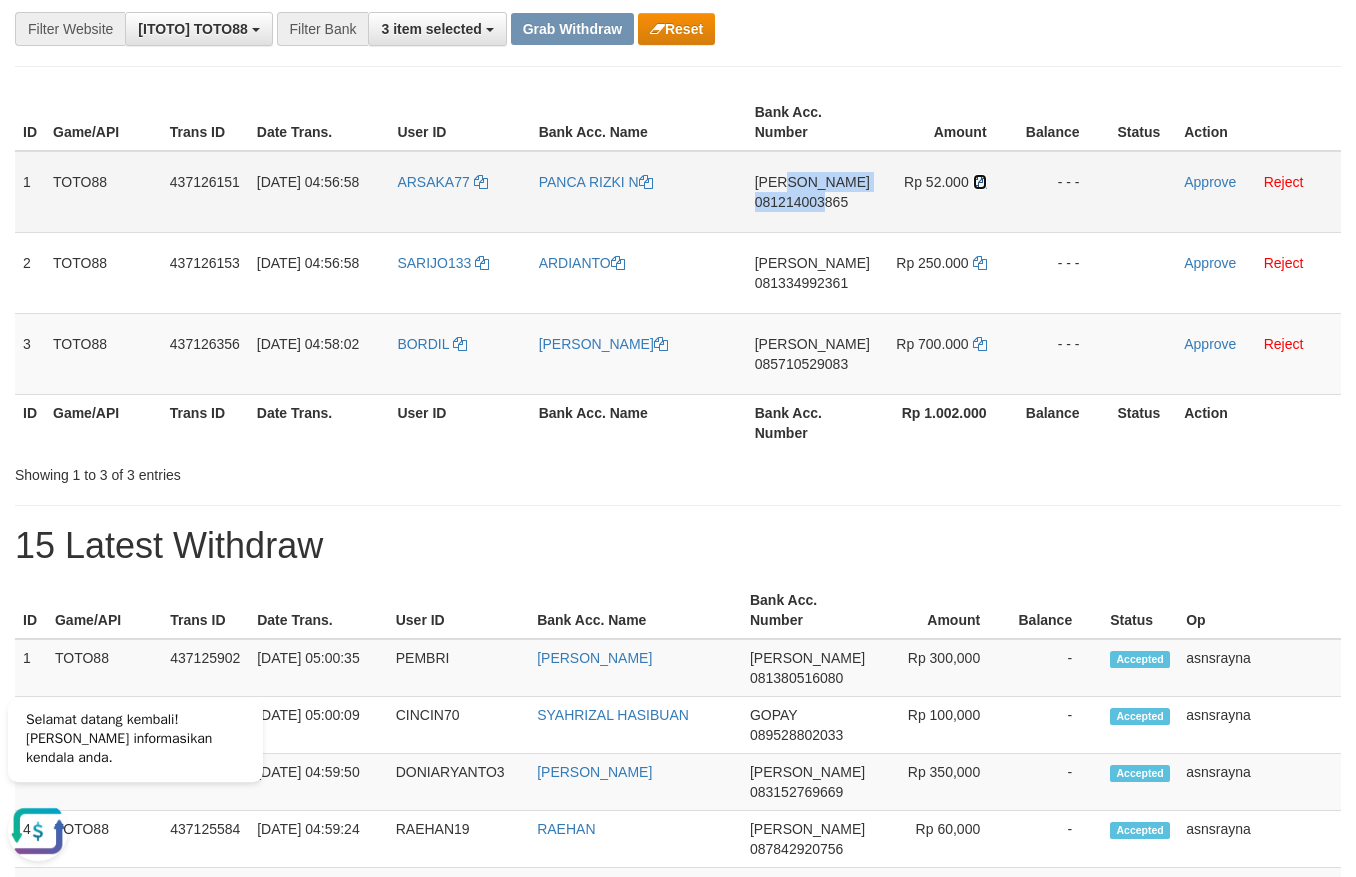 click at bounding box center [980, 182] 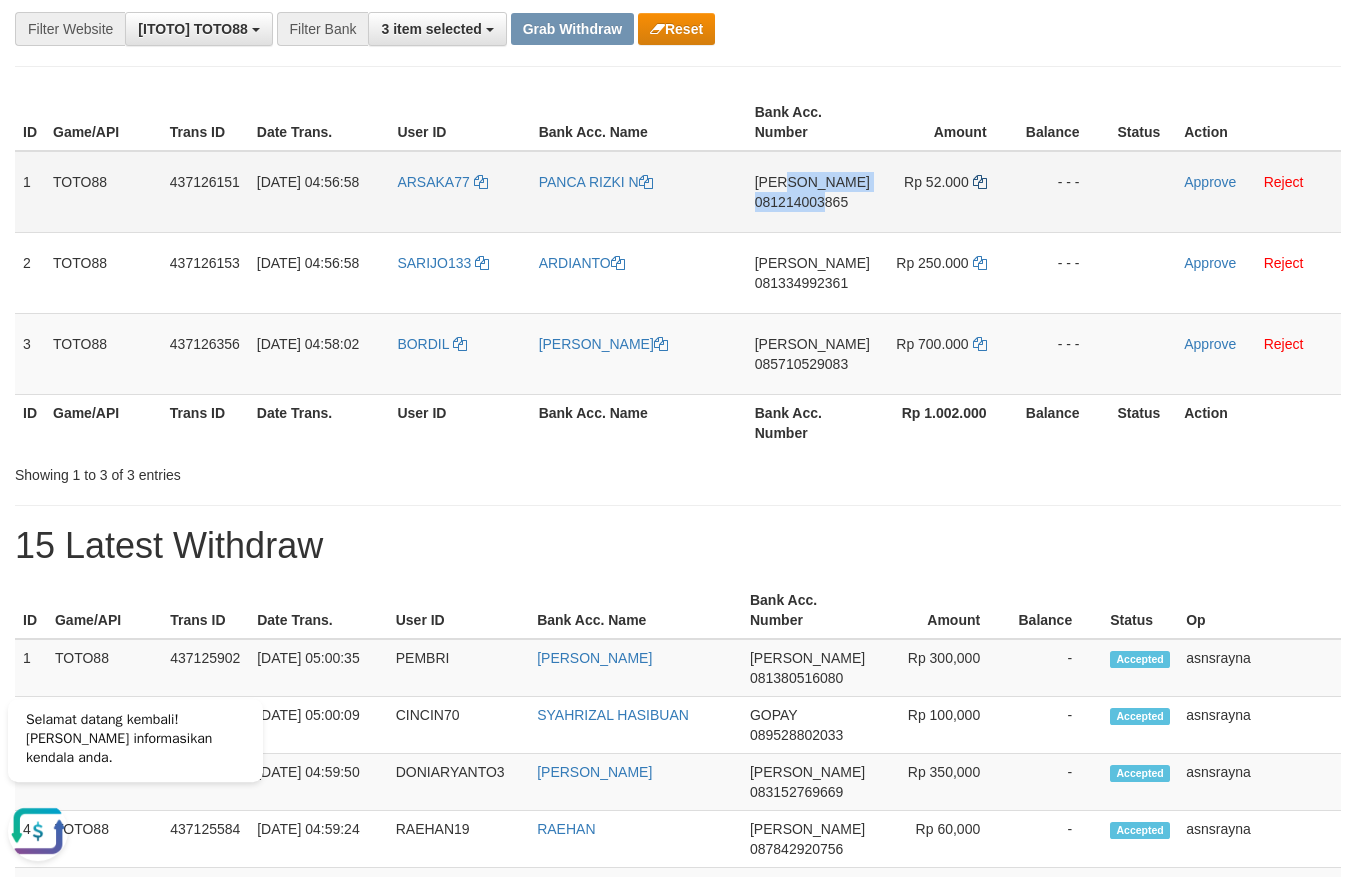 copy on "081214003" 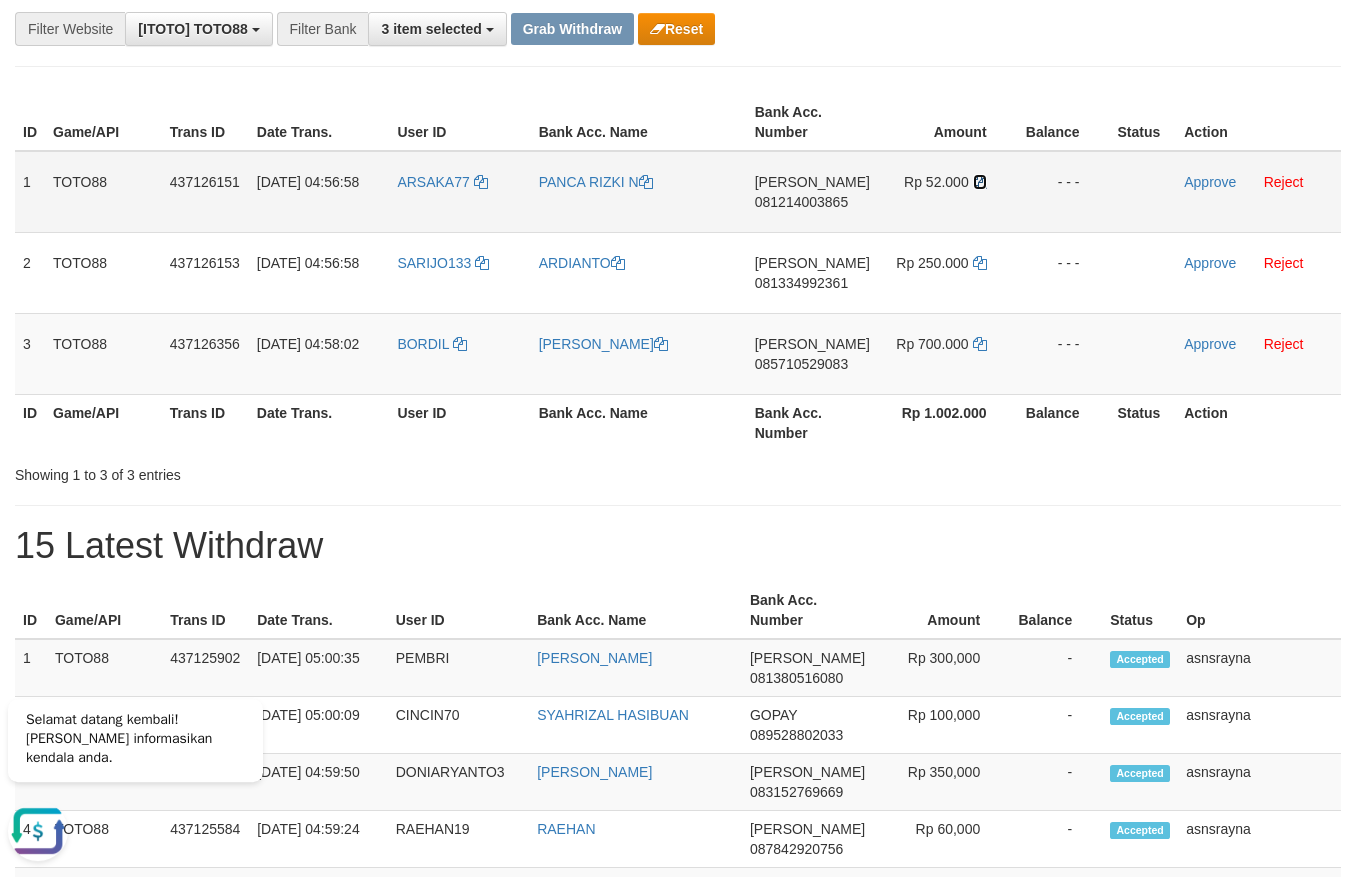 click at bounding box center [980, 182] 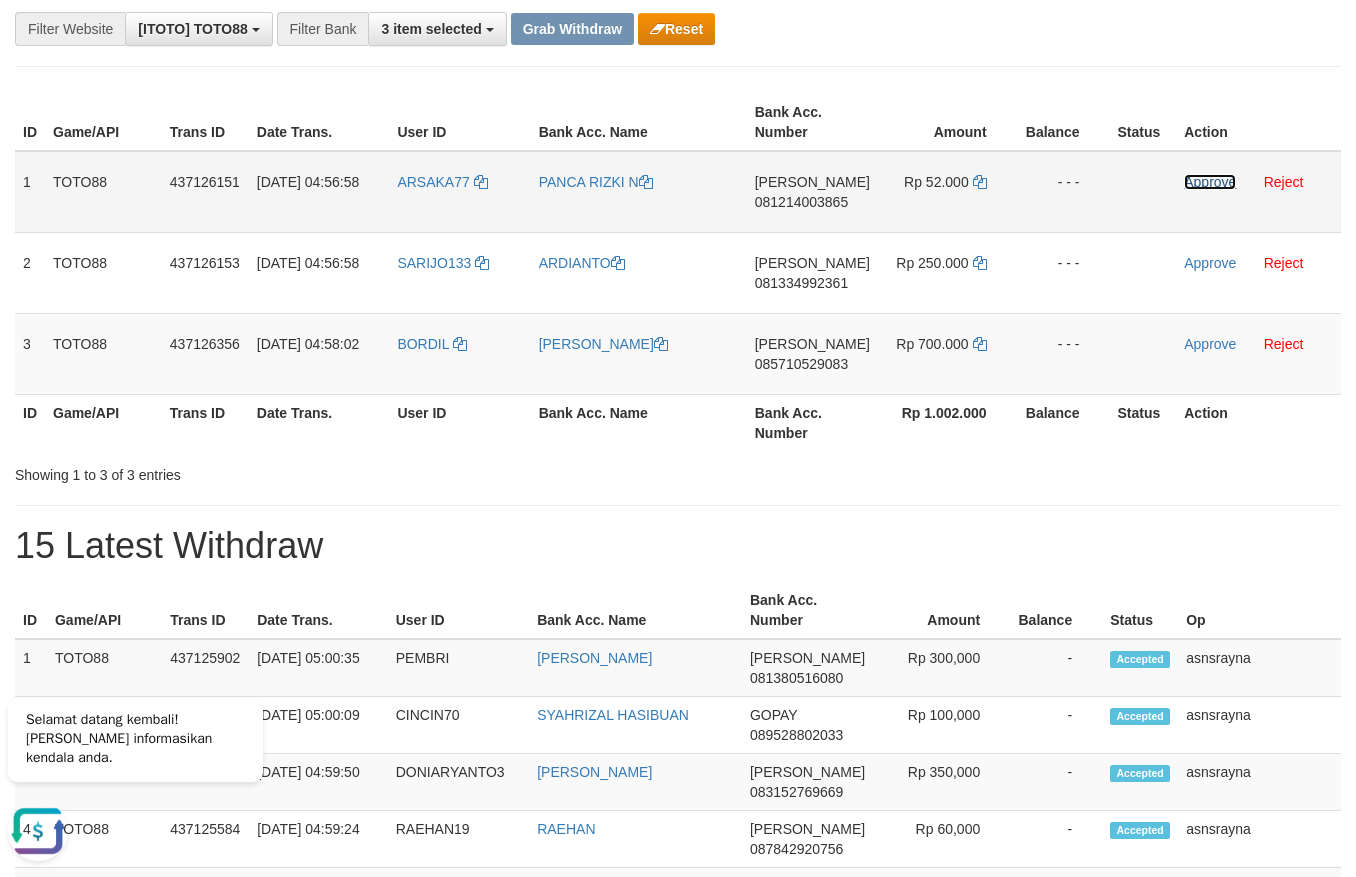 click on "Approve" at bounding box center [1210, 182] 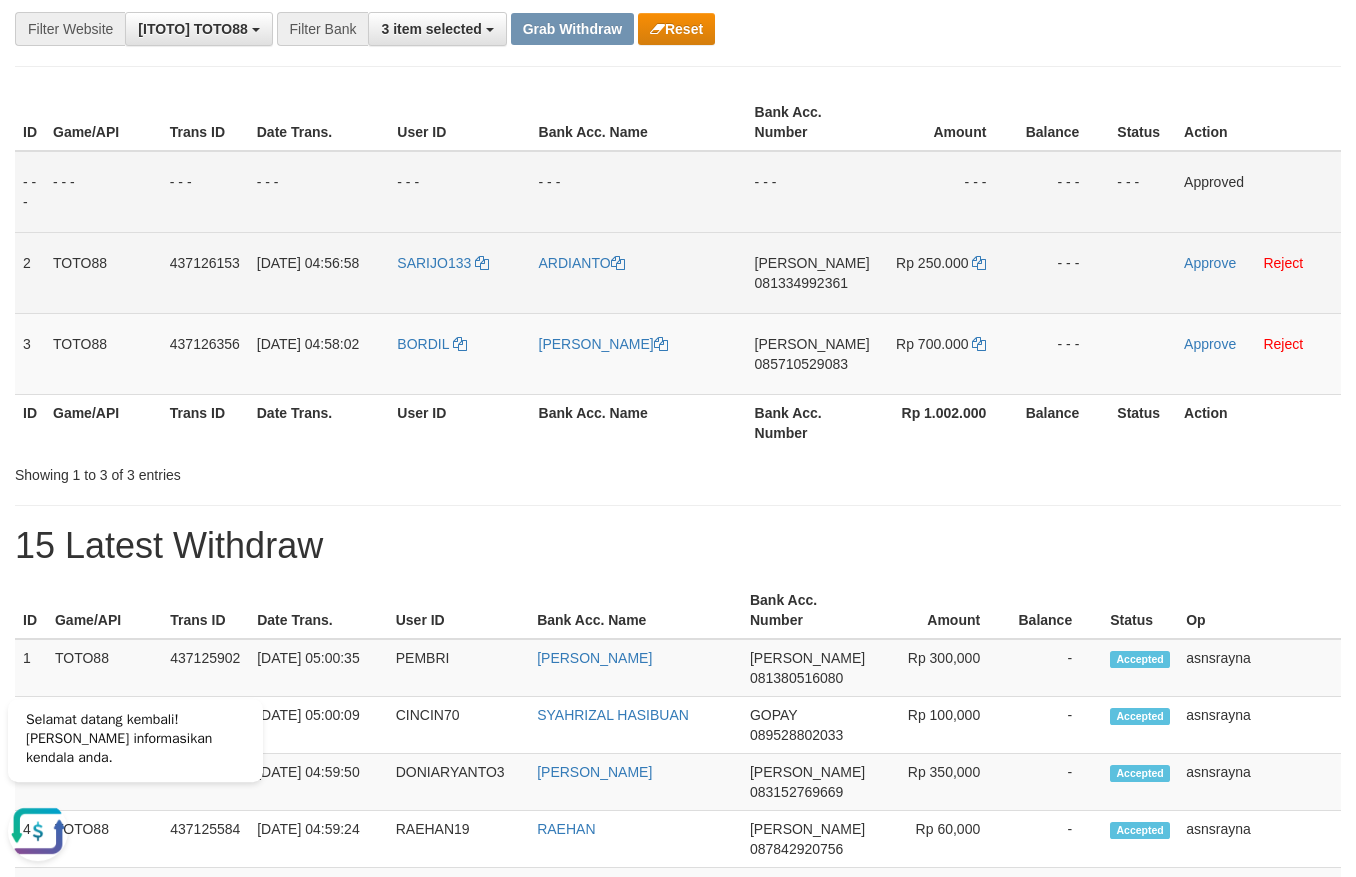 click on "081334992361" at bounding box center [801, 283] 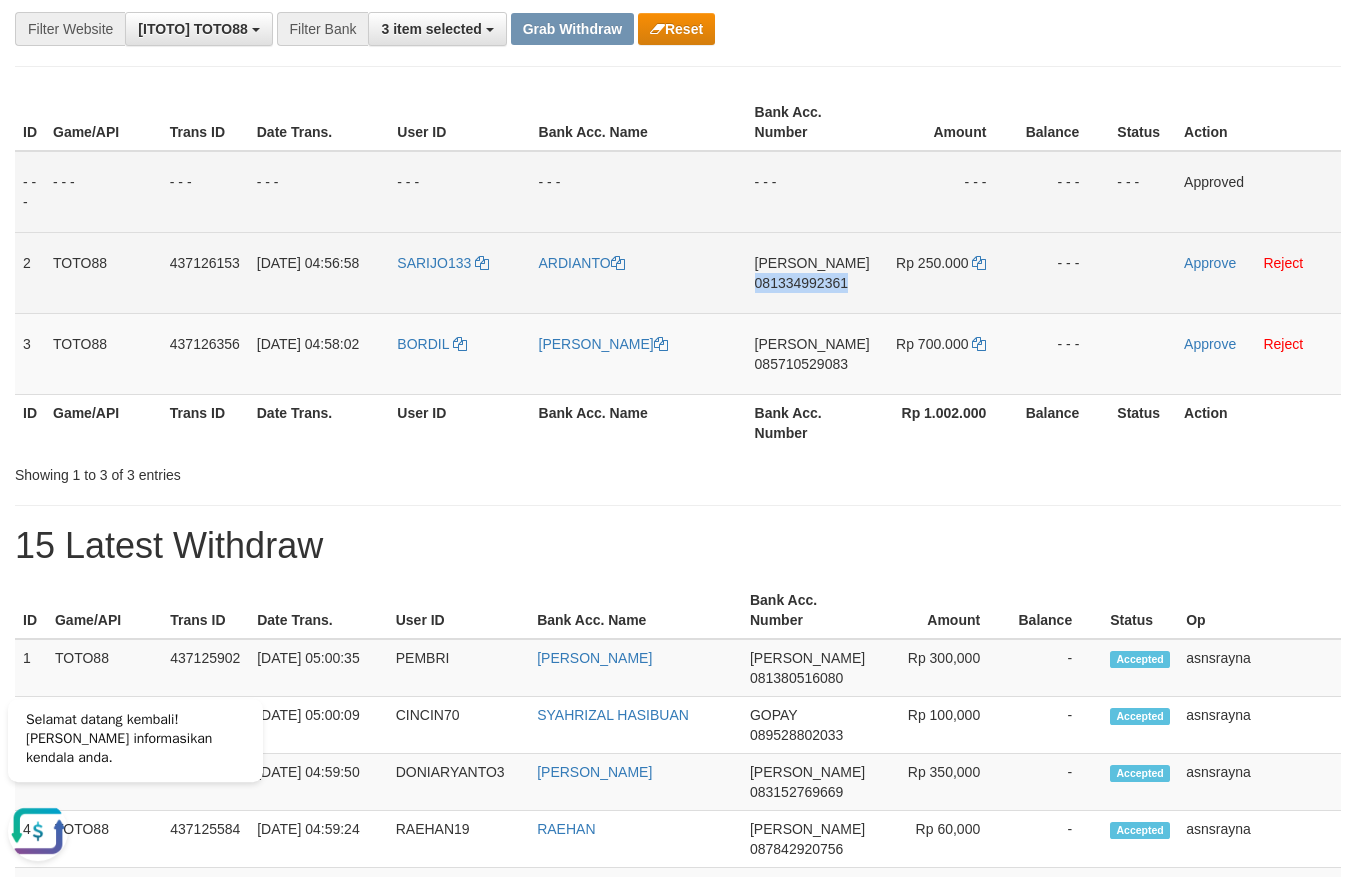 click on "081334992361" at bounding box center (801, 283) 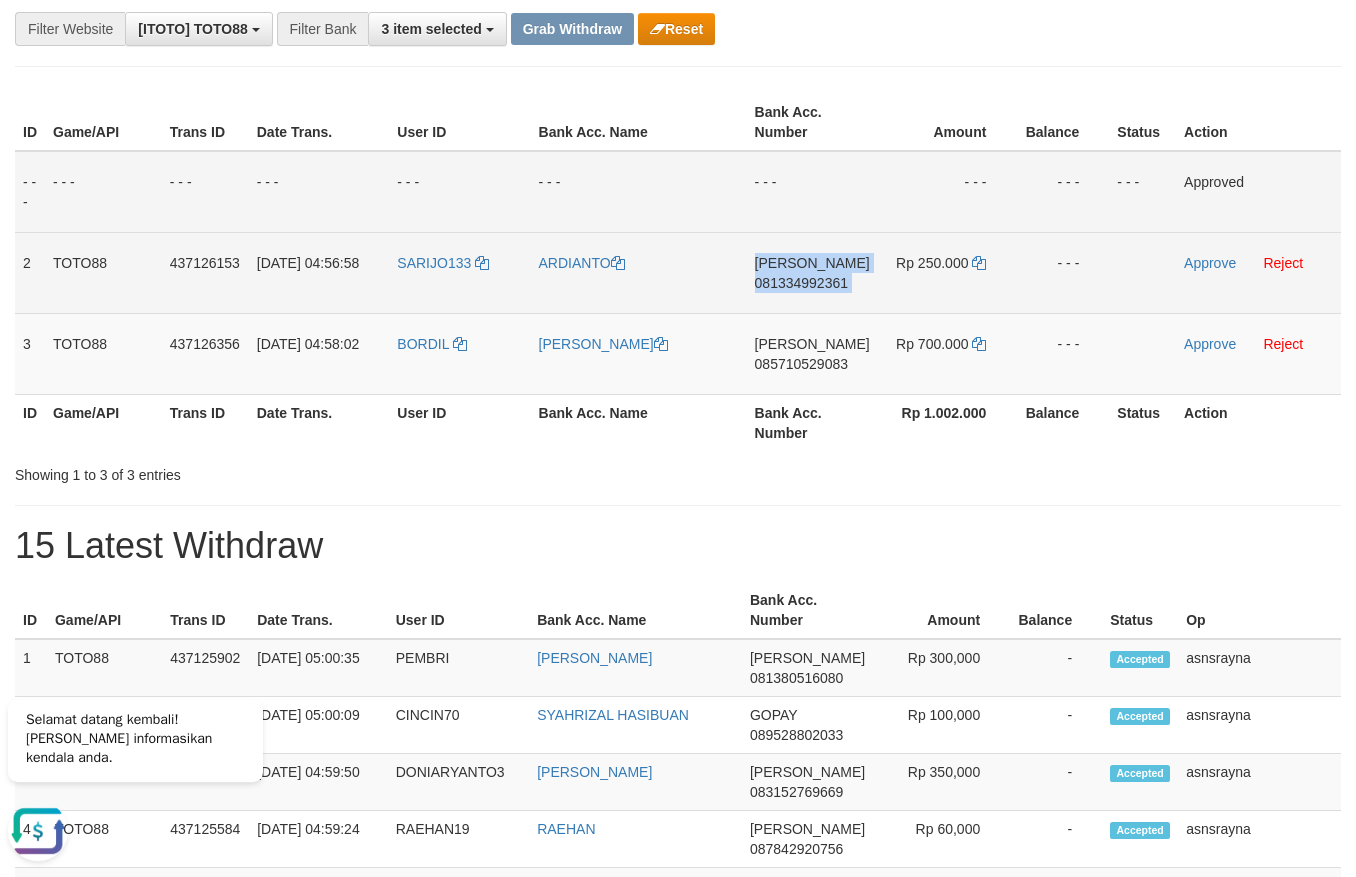 click on "081334992361" at bounding box center [801, 283] 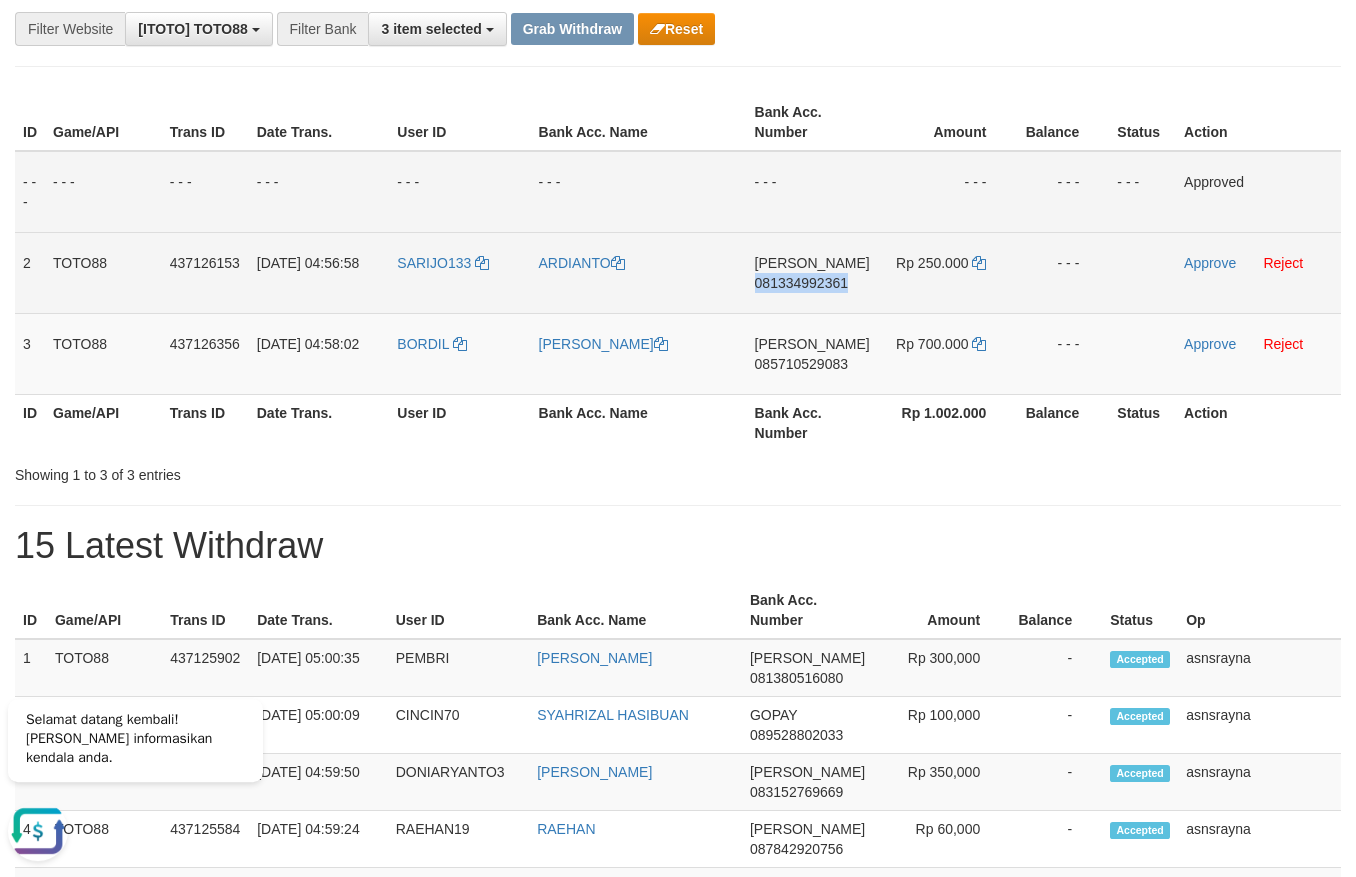 click on "081334992361" at bounding box center [801, 283] 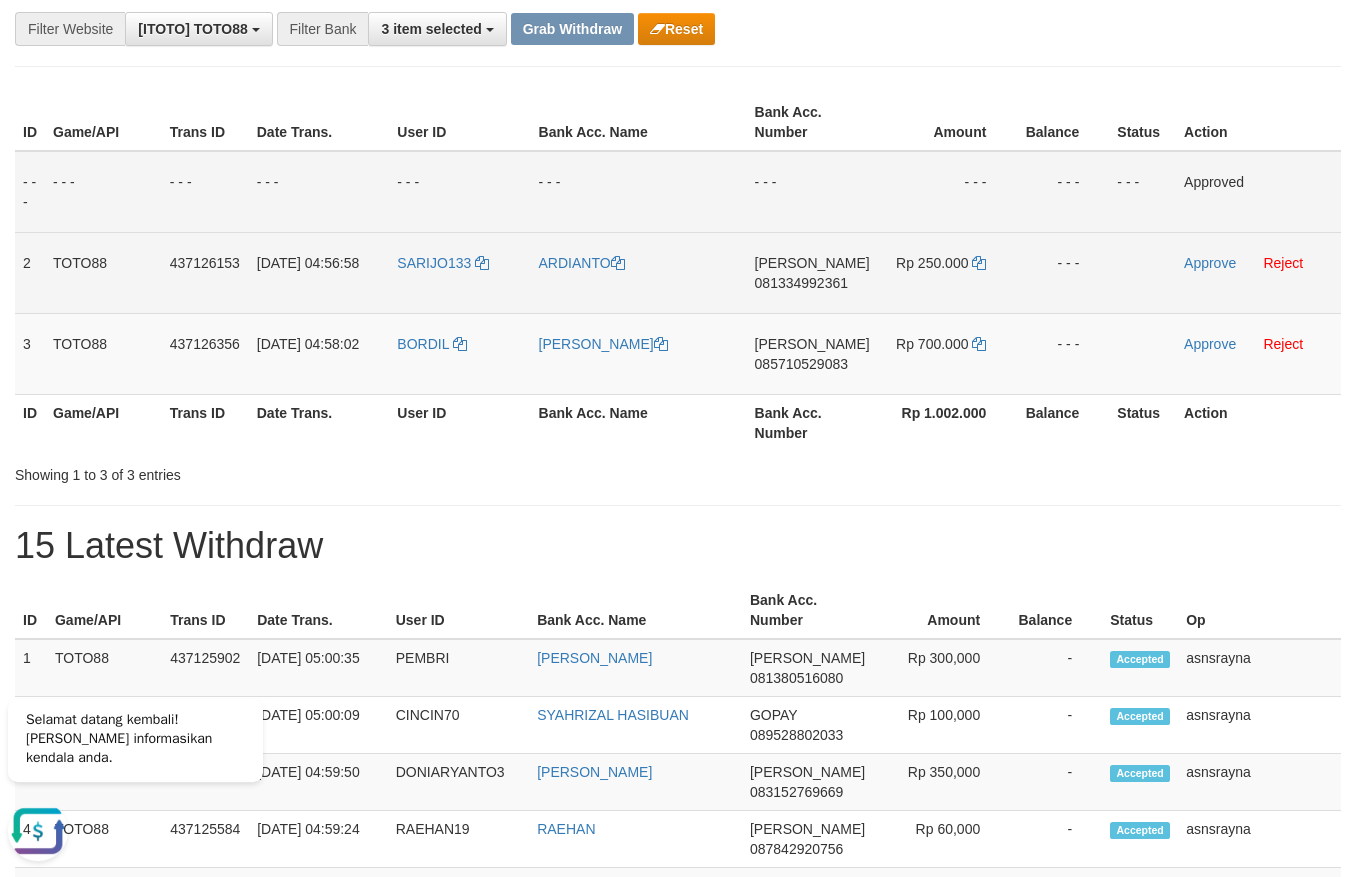 click on "081334992361" at bounding box center (801, 283) 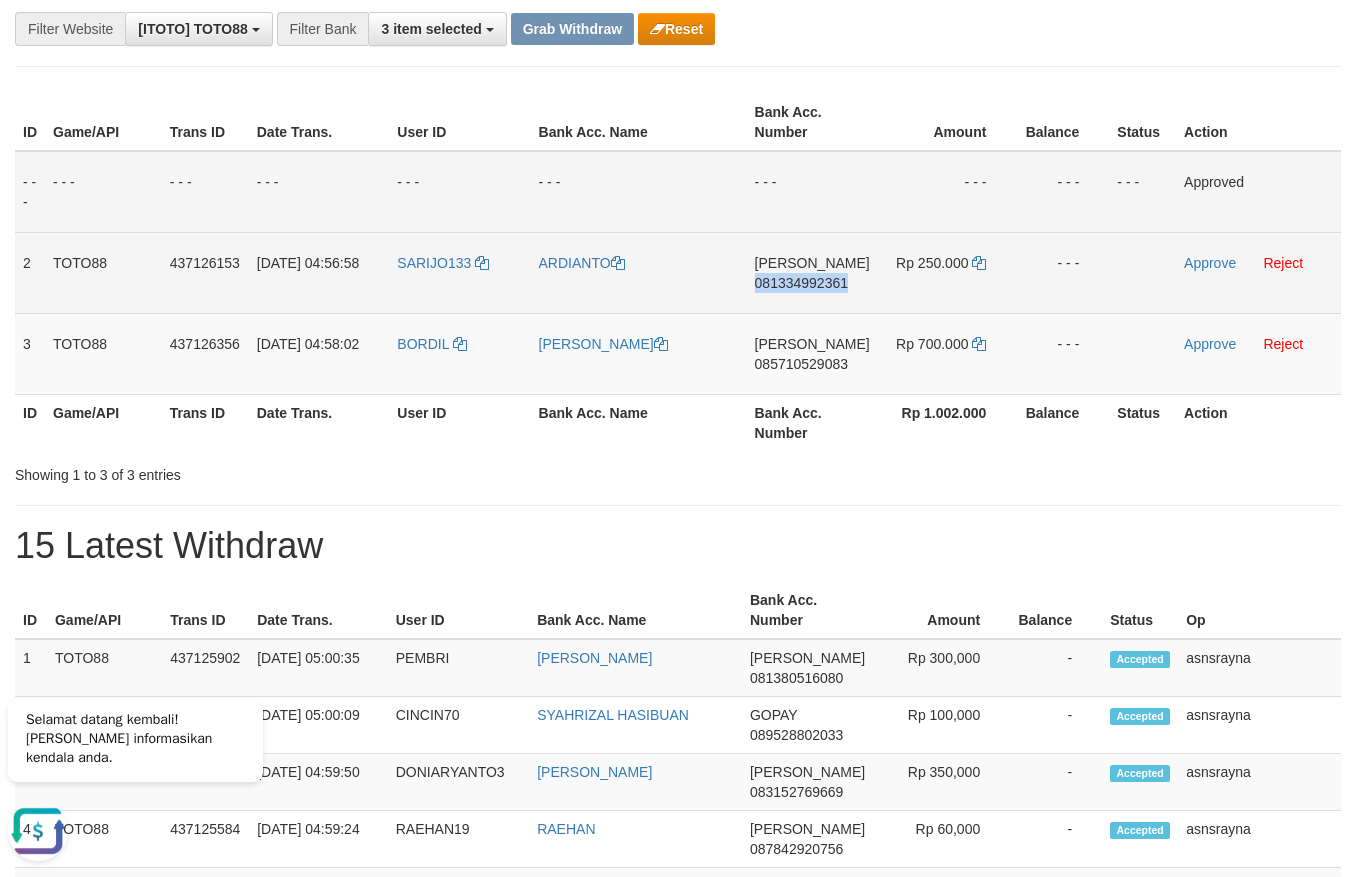 click on "081334992361" at bounding box center [801, 283] 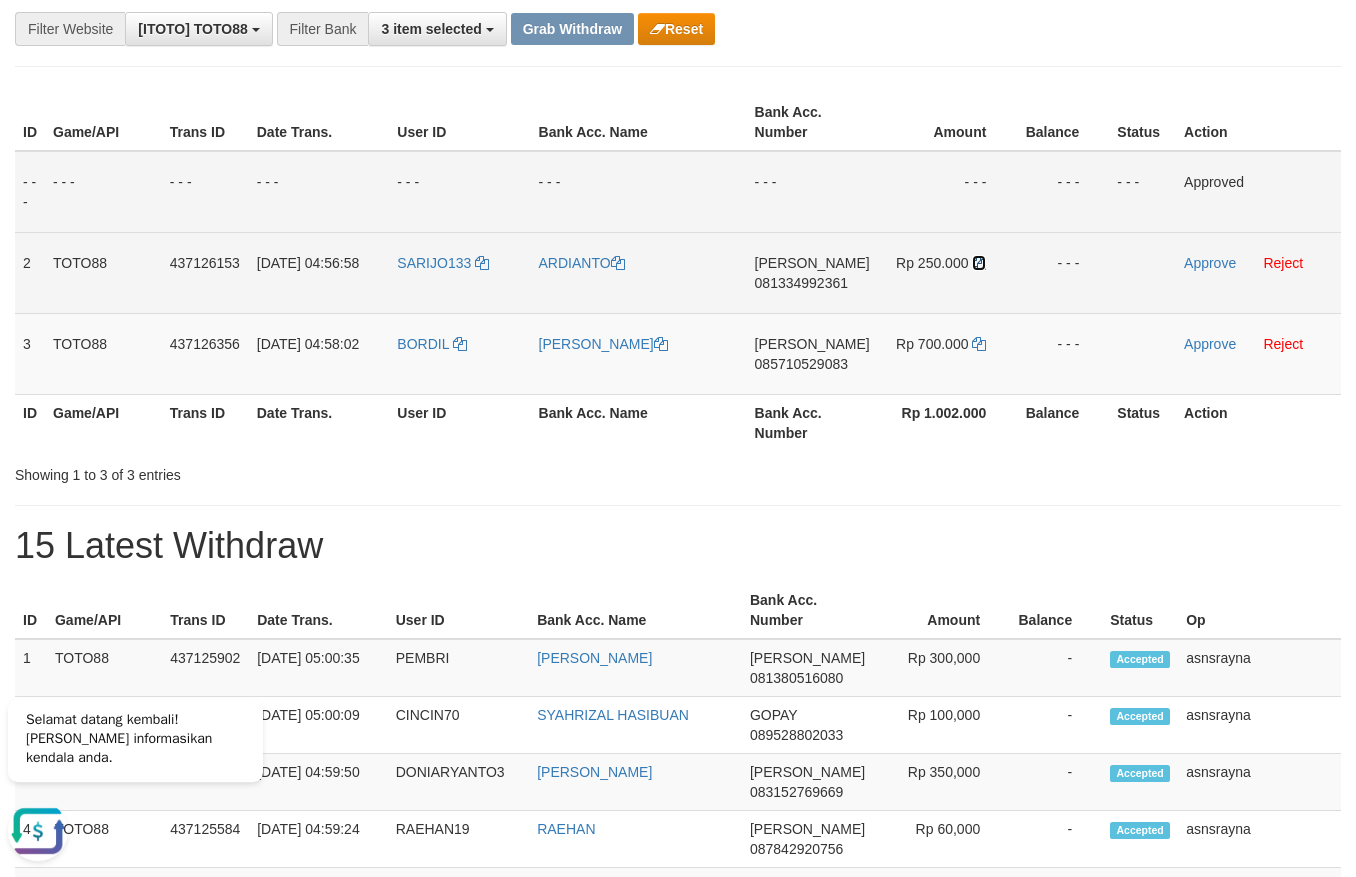 click at bounding box center [979, 263] 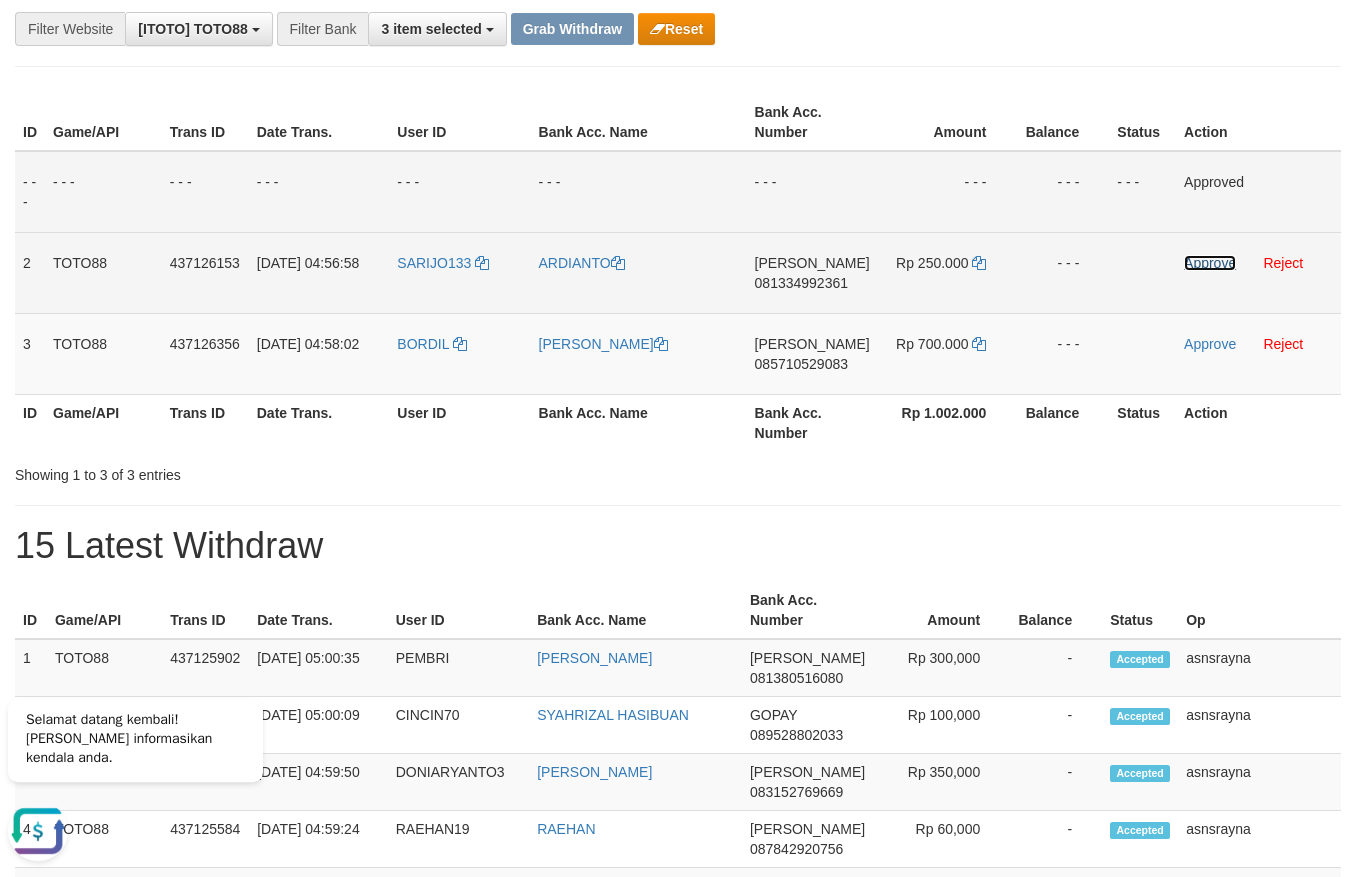 click on "Approve" at bounding box center (1210, 263) 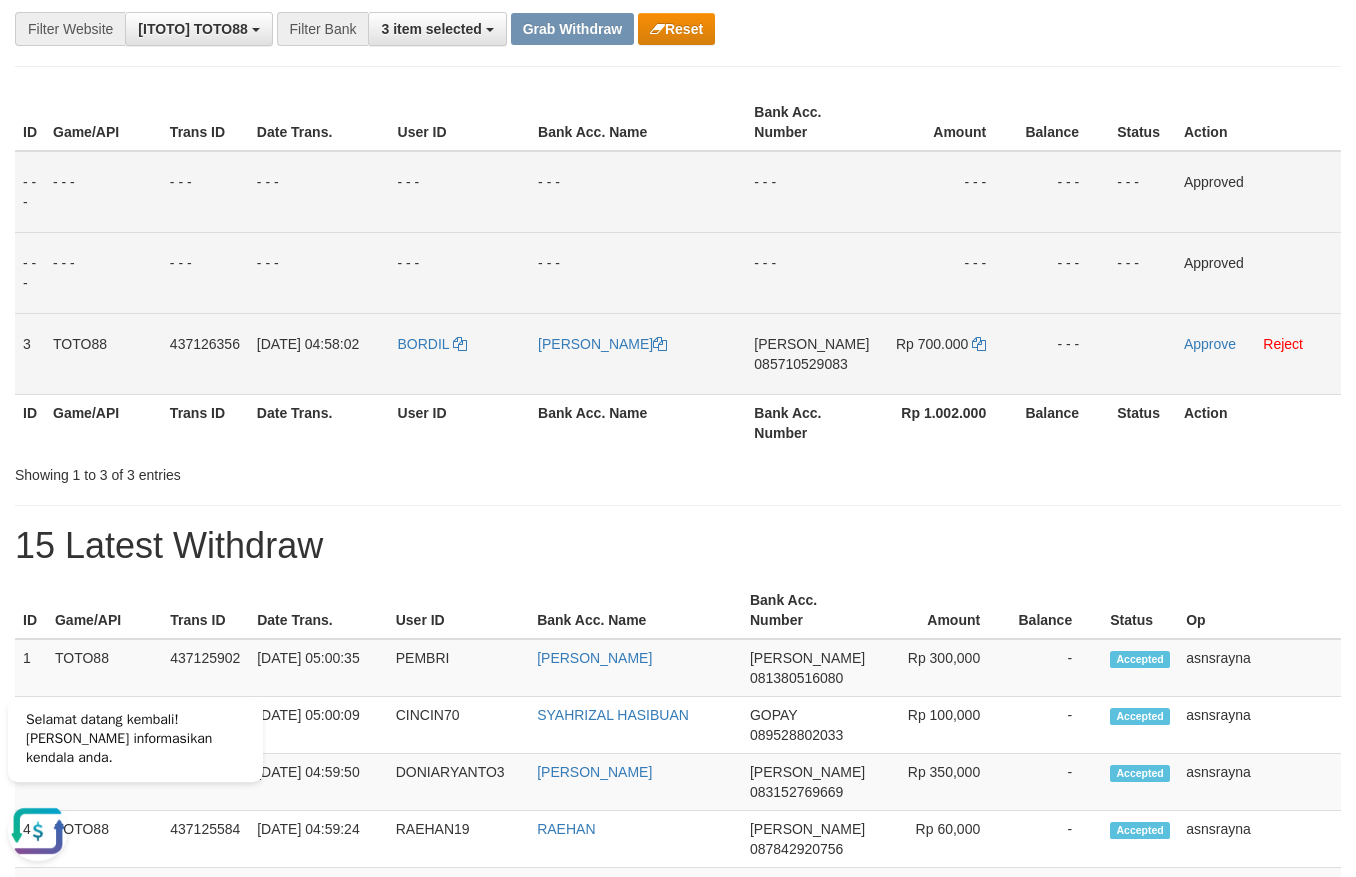click on "085710529083" at bounding box center [800, 364] 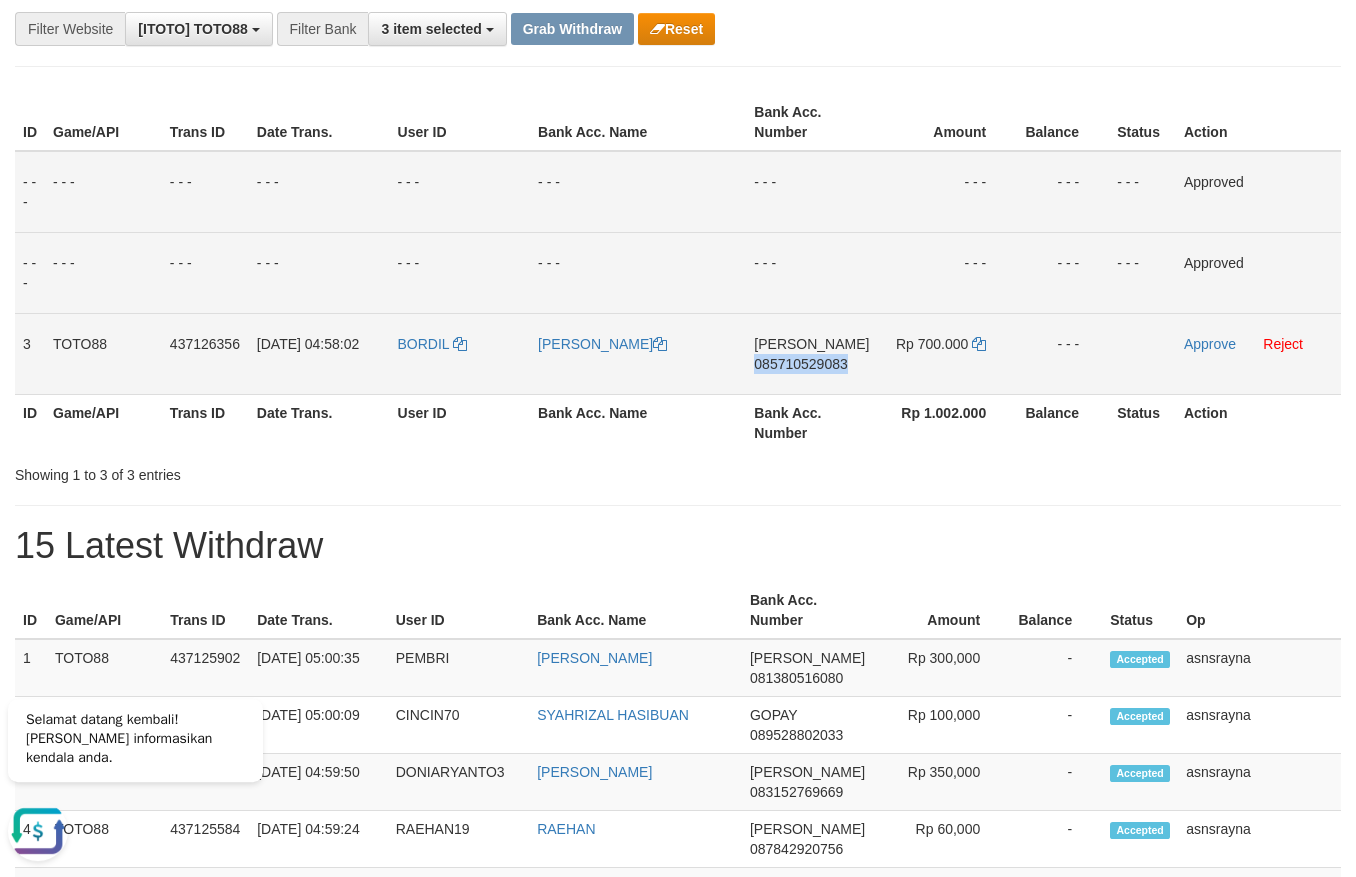click on "085710529083" at bounding box center [800, 364] 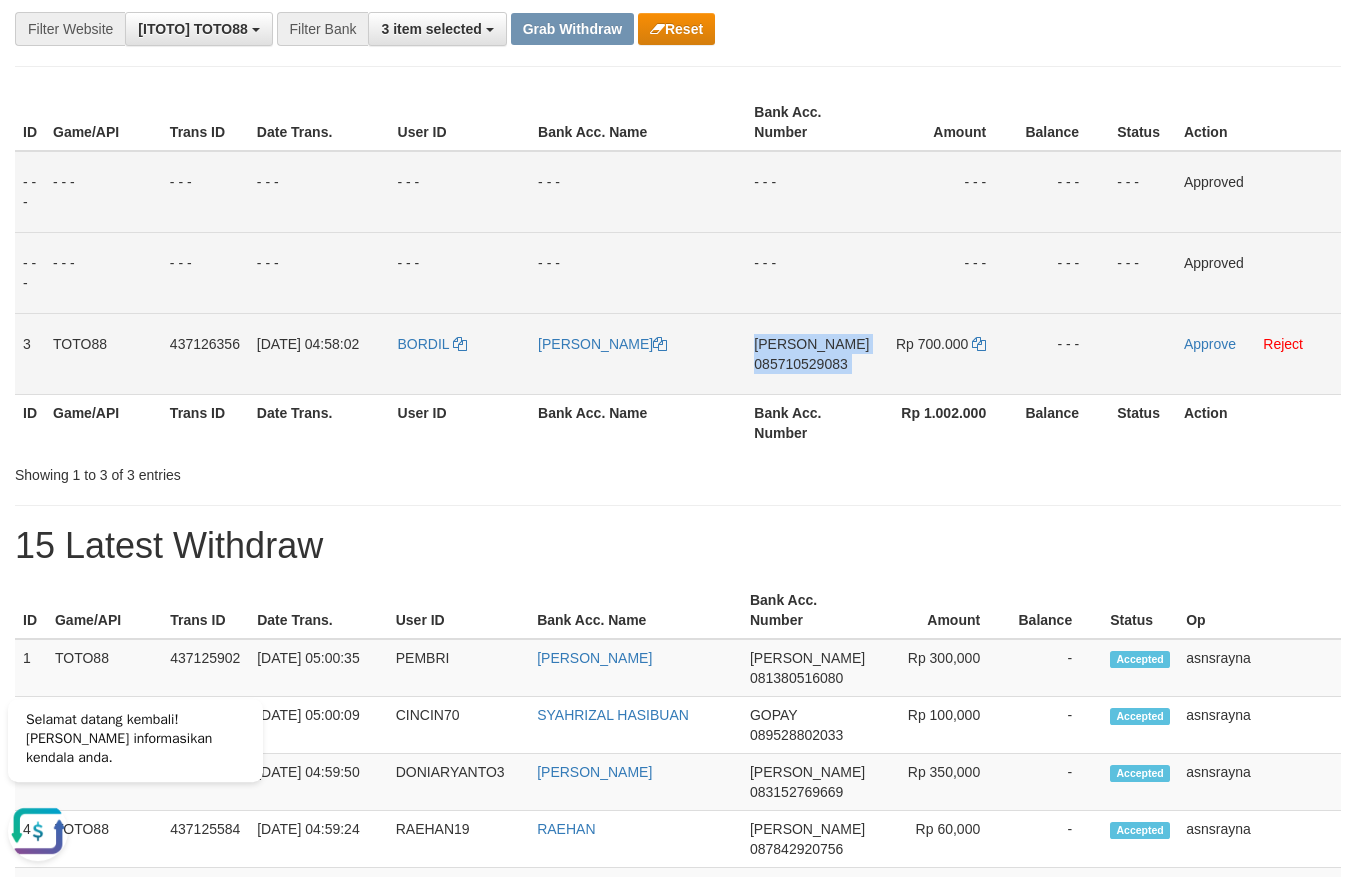 click on "085710529083" at bounding box center [800, 364] 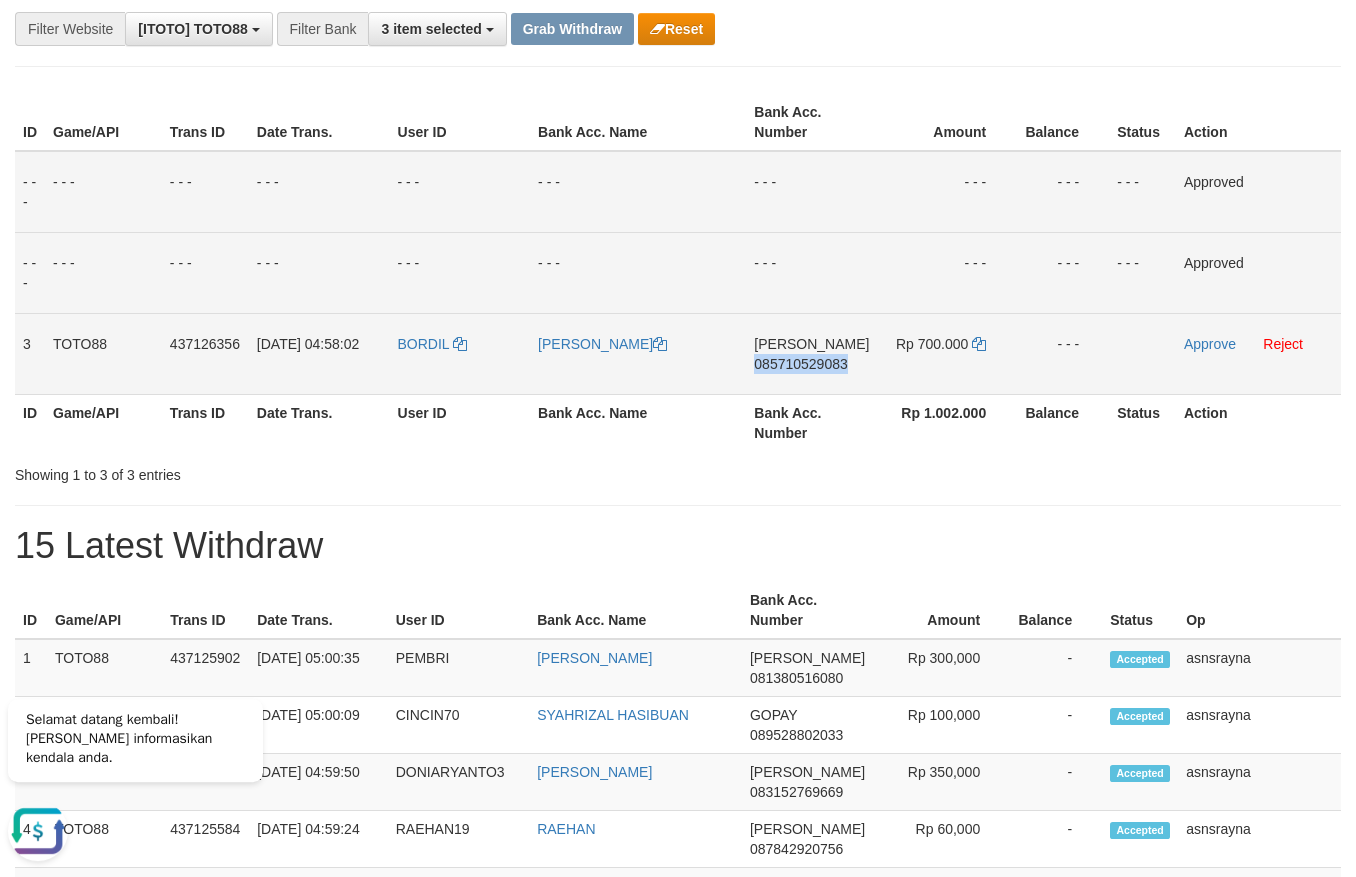 click on "085710529083" at bounding box center (800, 364) 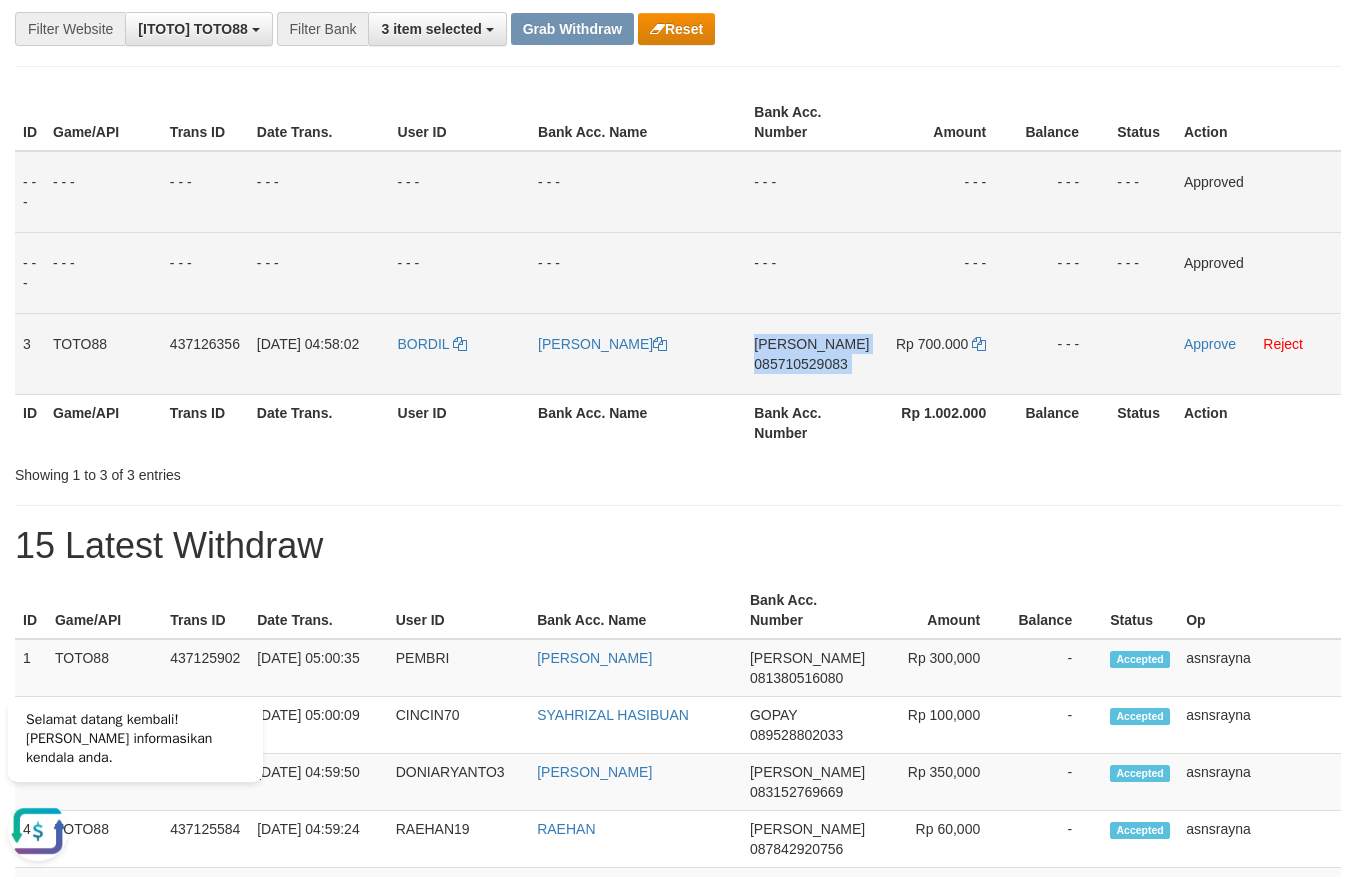 click on "085710529083" at bounding box center (800, 364) 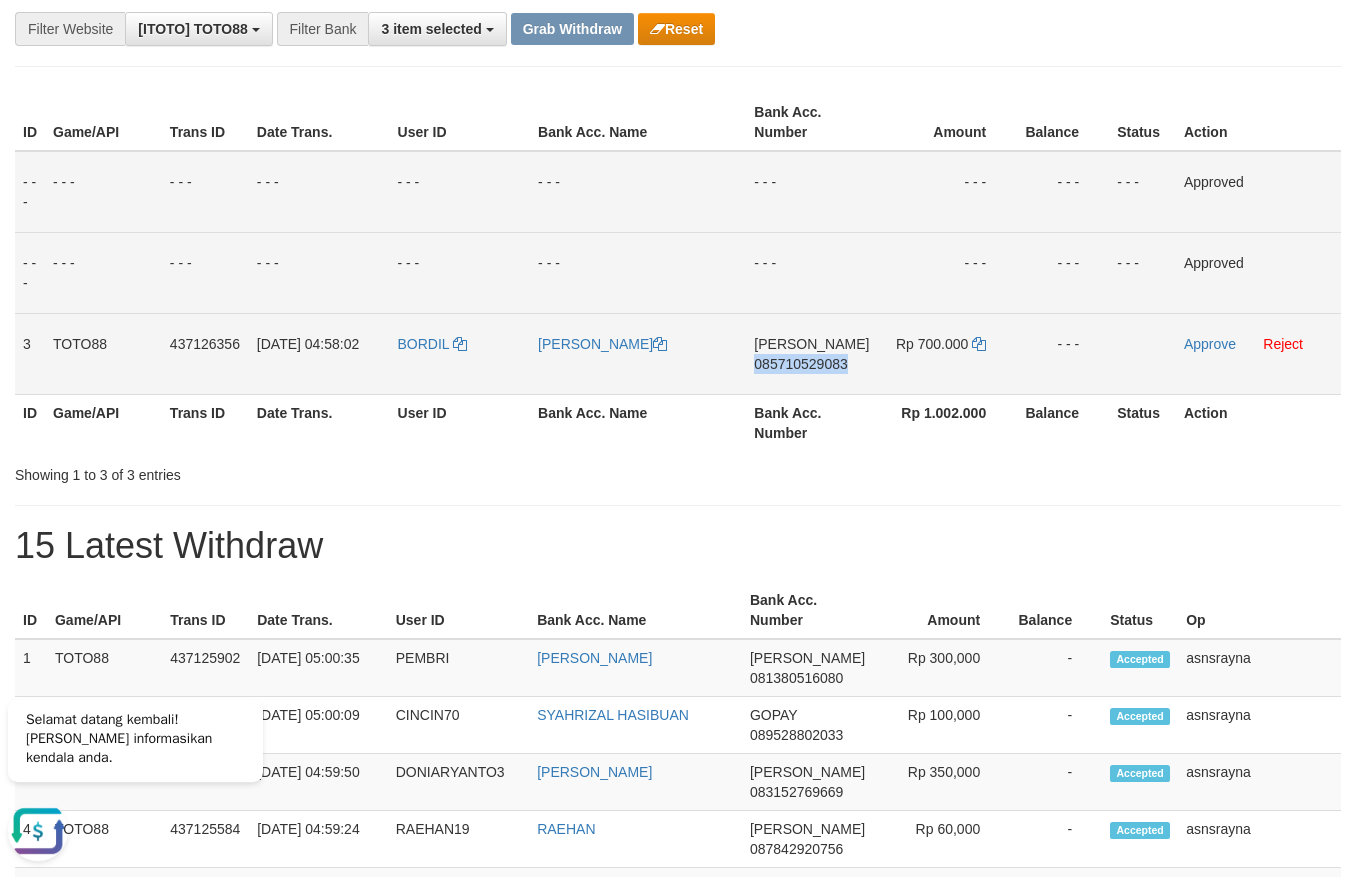click on "085710529083" at bounding box center (800, 364) 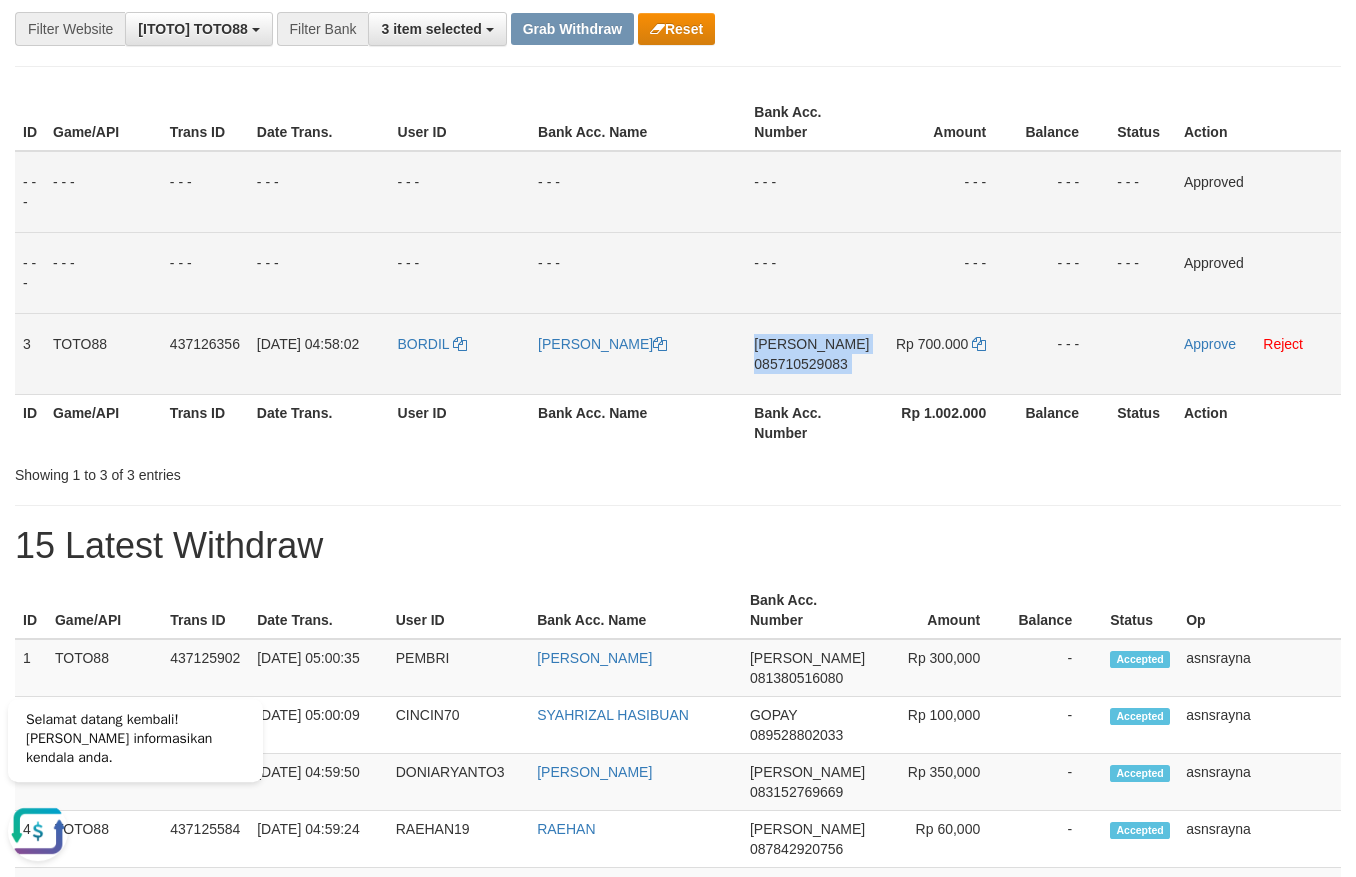 click on "085710529083" at bounding box center [800, 364] 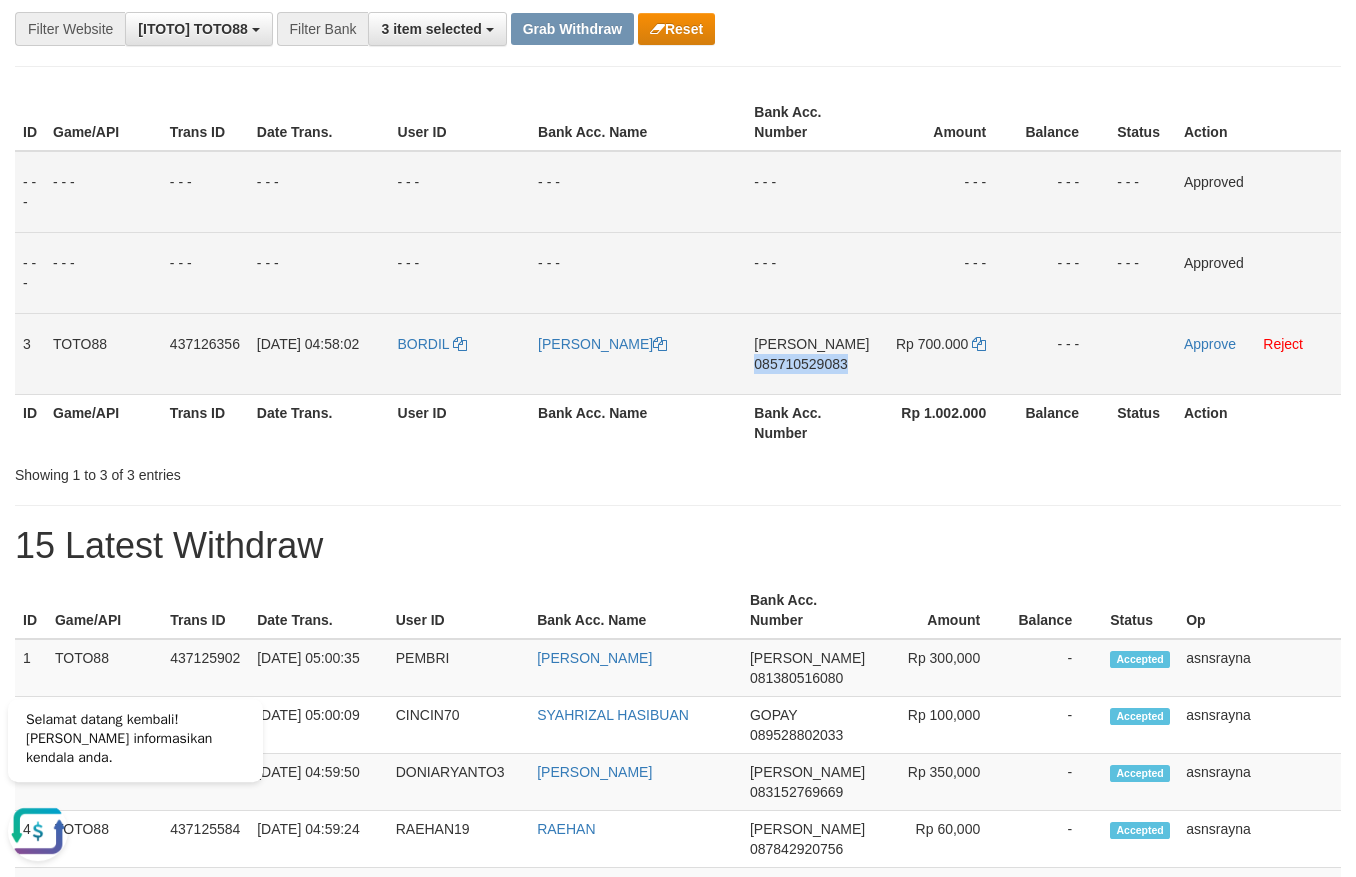 click on "085710529083" at bounding box center [800, 364] 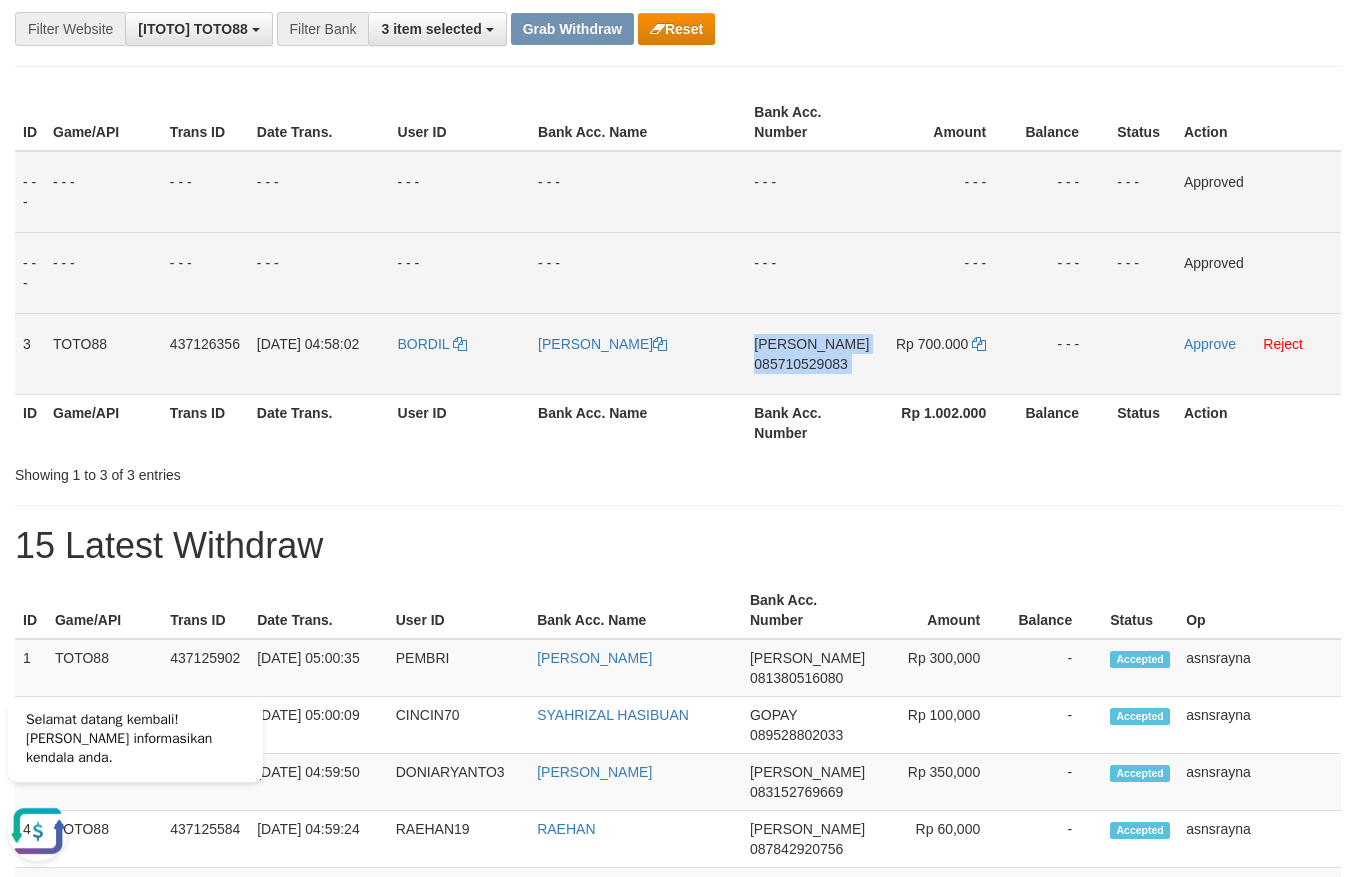 click on "085710529083" at bounding box center [800, 364] 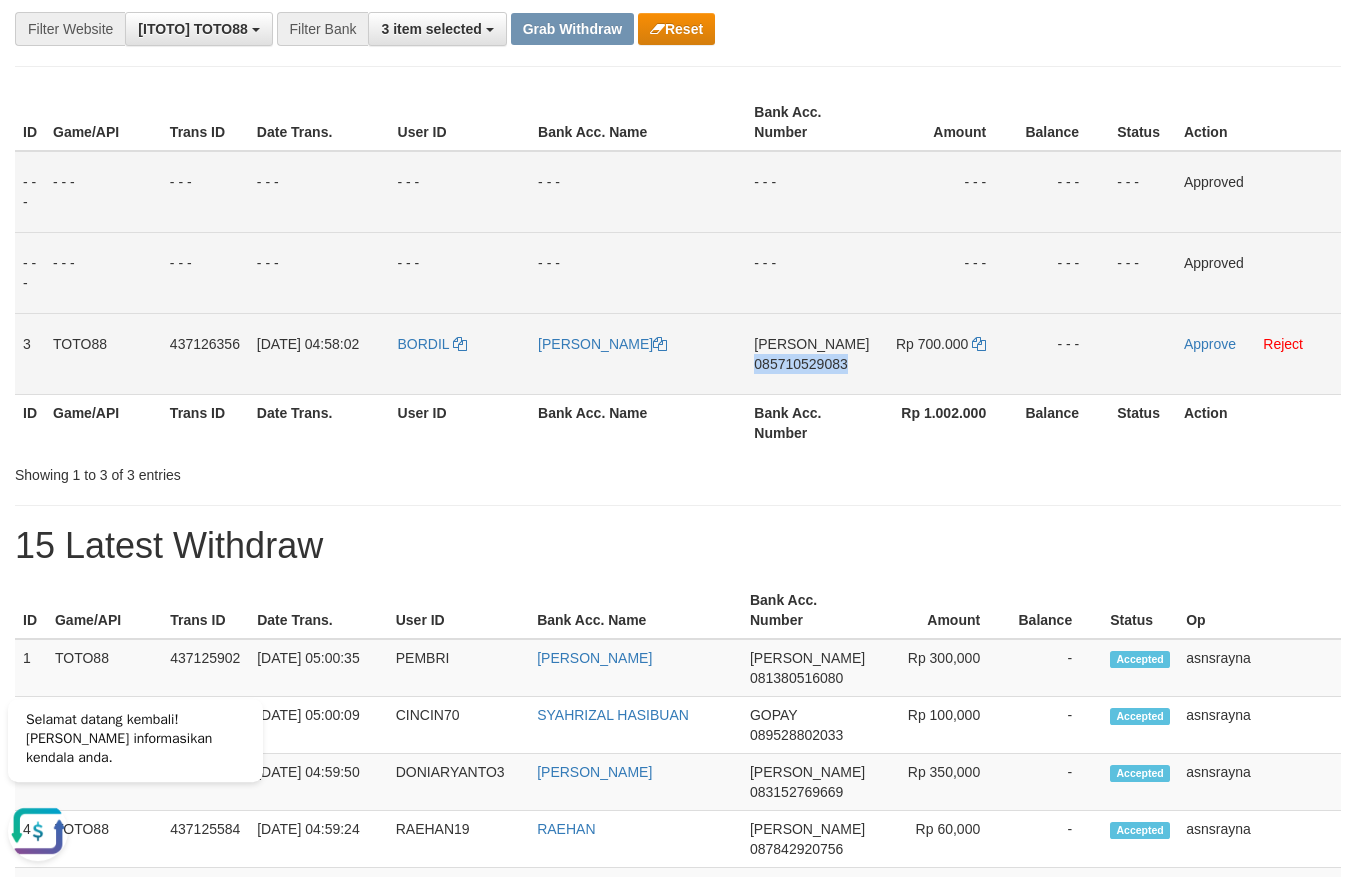 click on "085710529083" at bounding box center [800, 364] 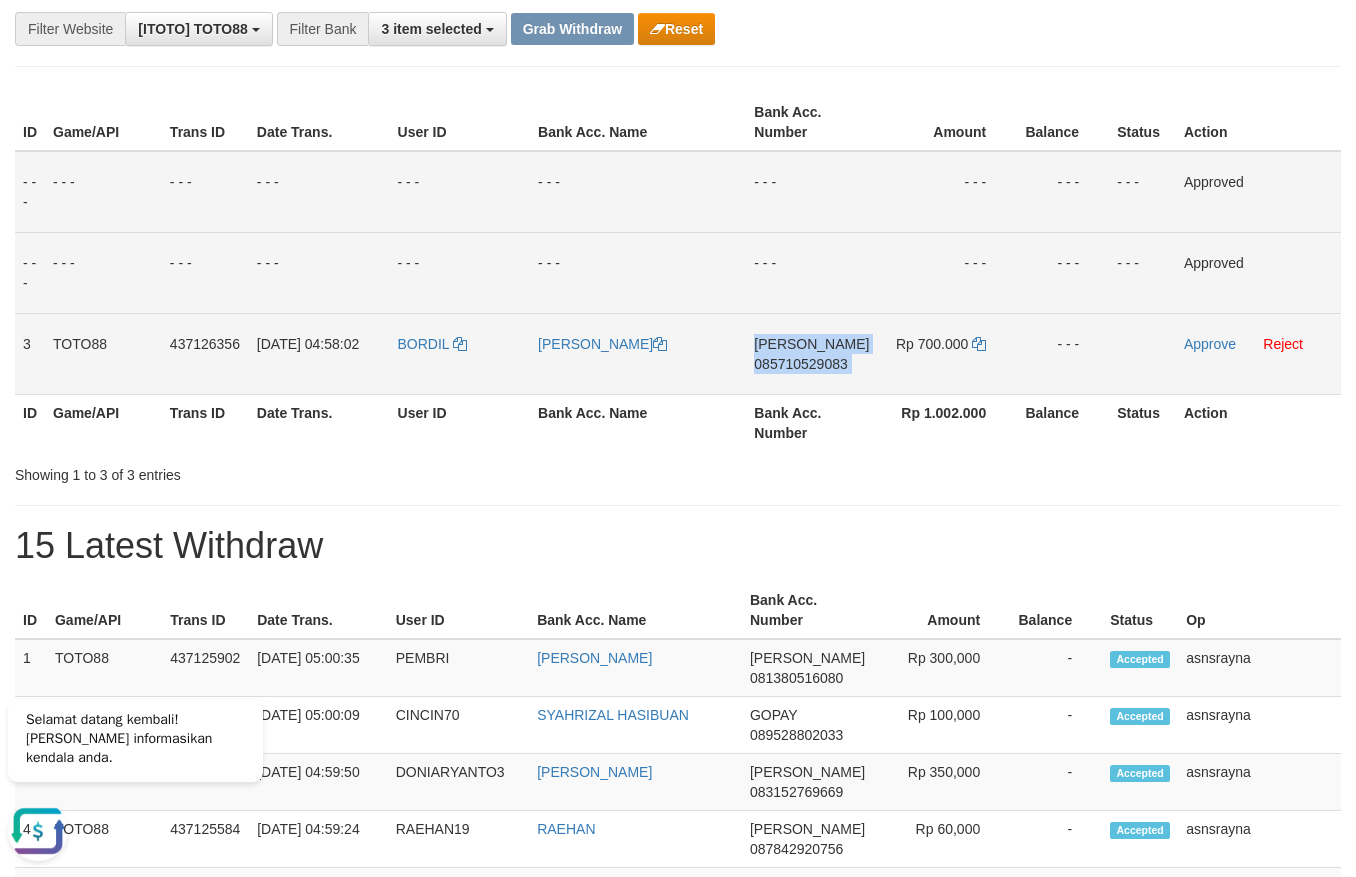 click on "085710529083" at bounding box center [800, 364] 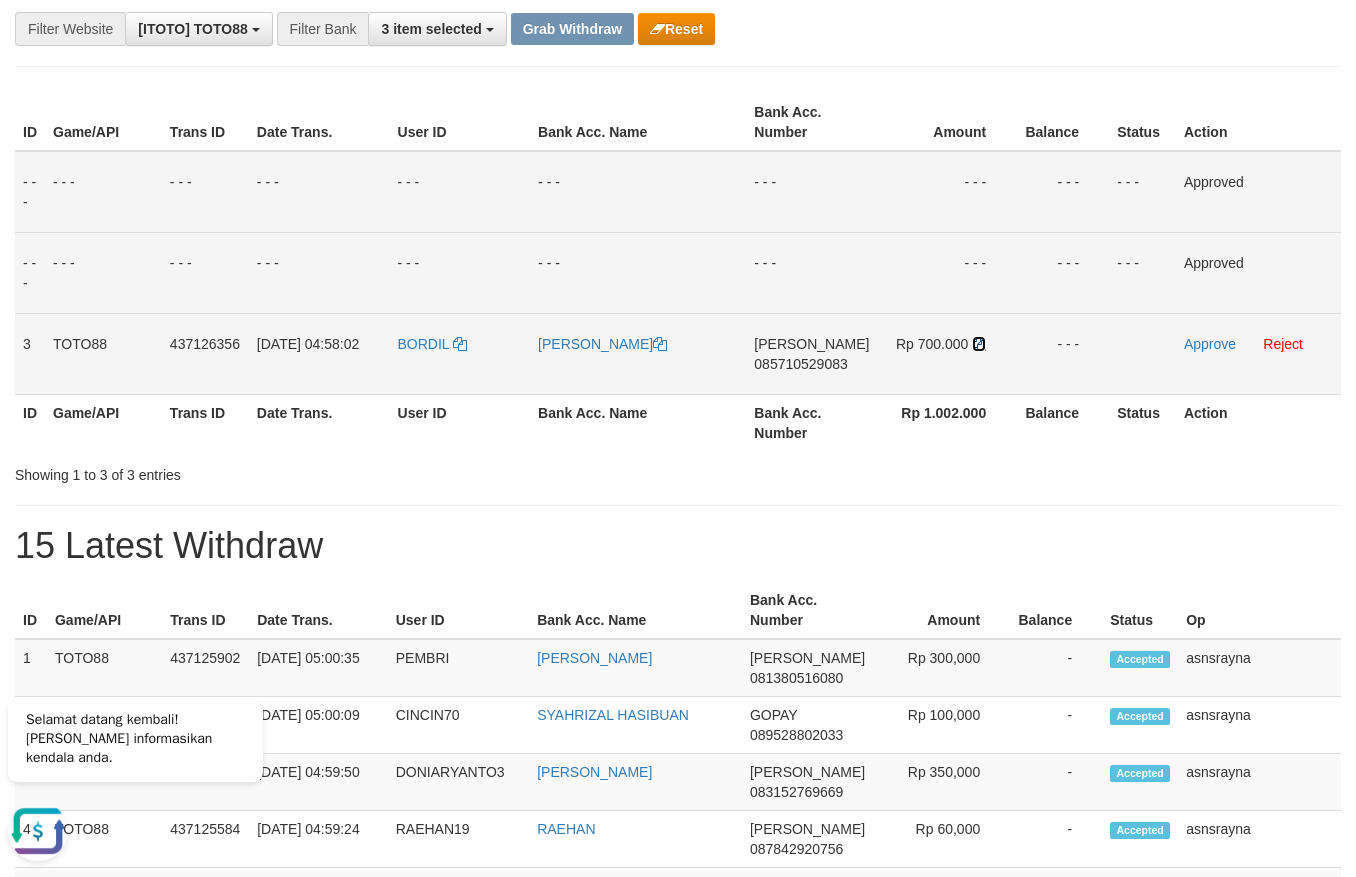 click at bounding box center [979, 344] 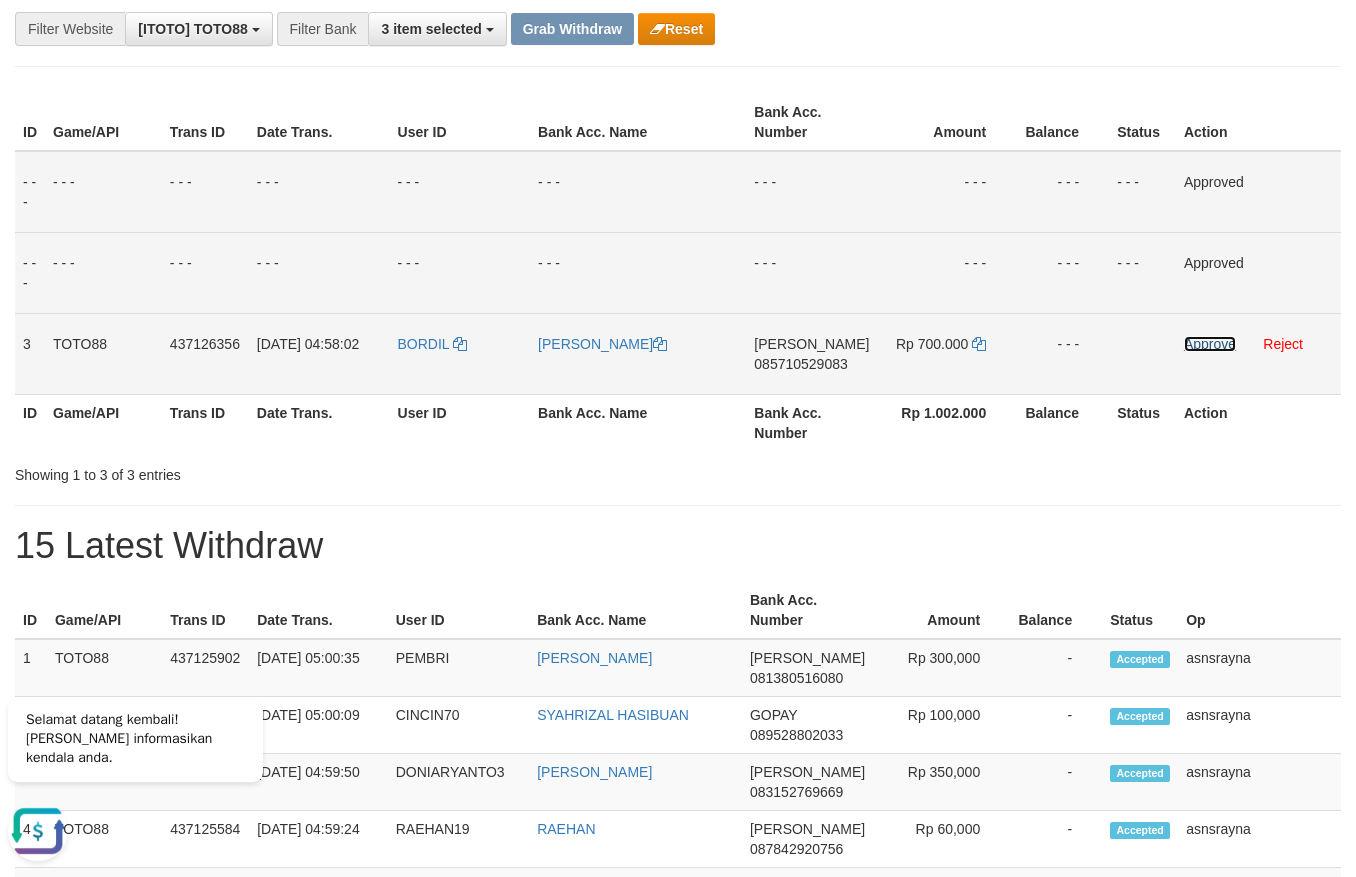 click on "Approve" at bounding box center (1210, 344) 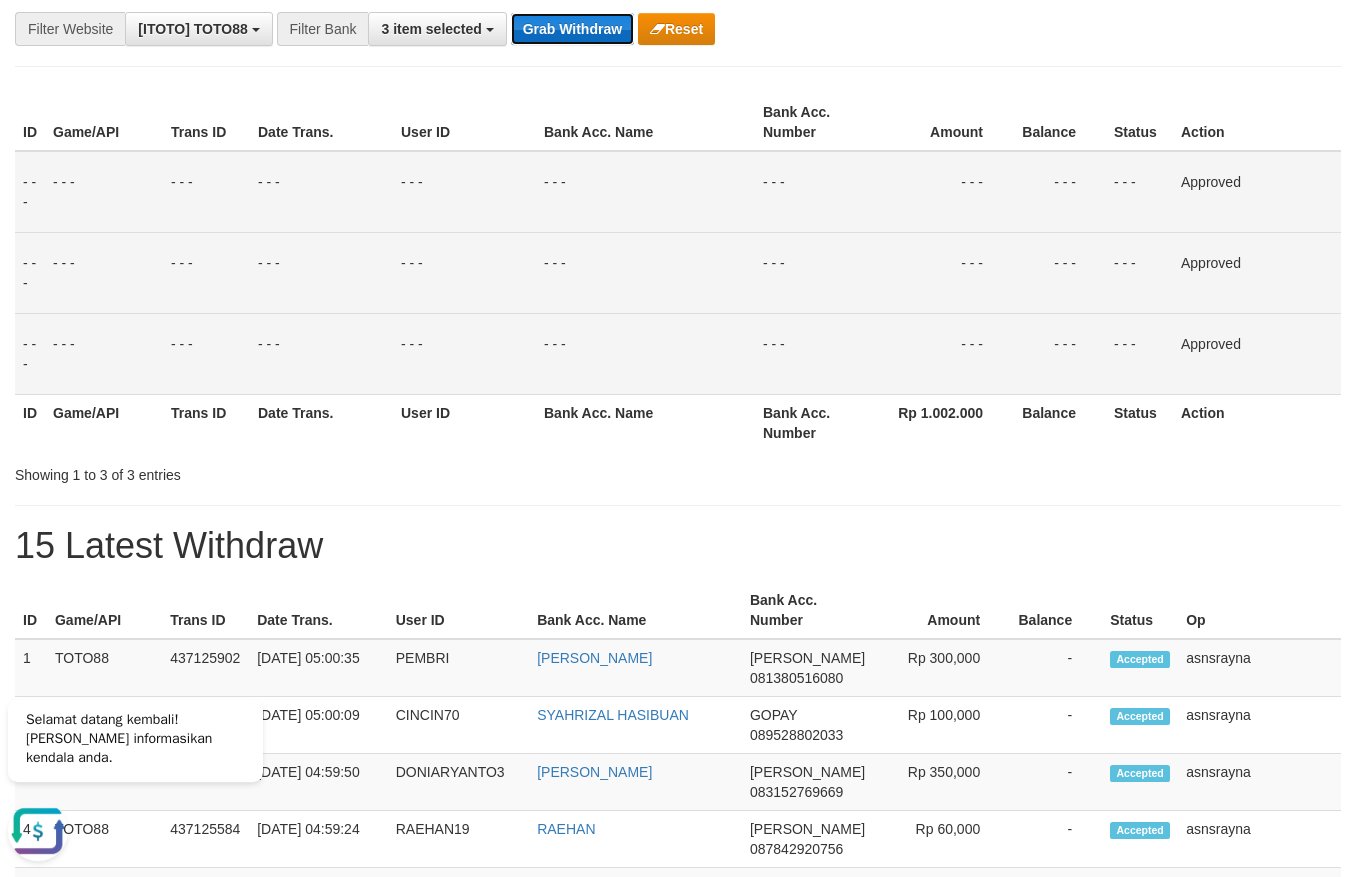 click on "Grab Withdraw" at bounding box center (572, 29) 